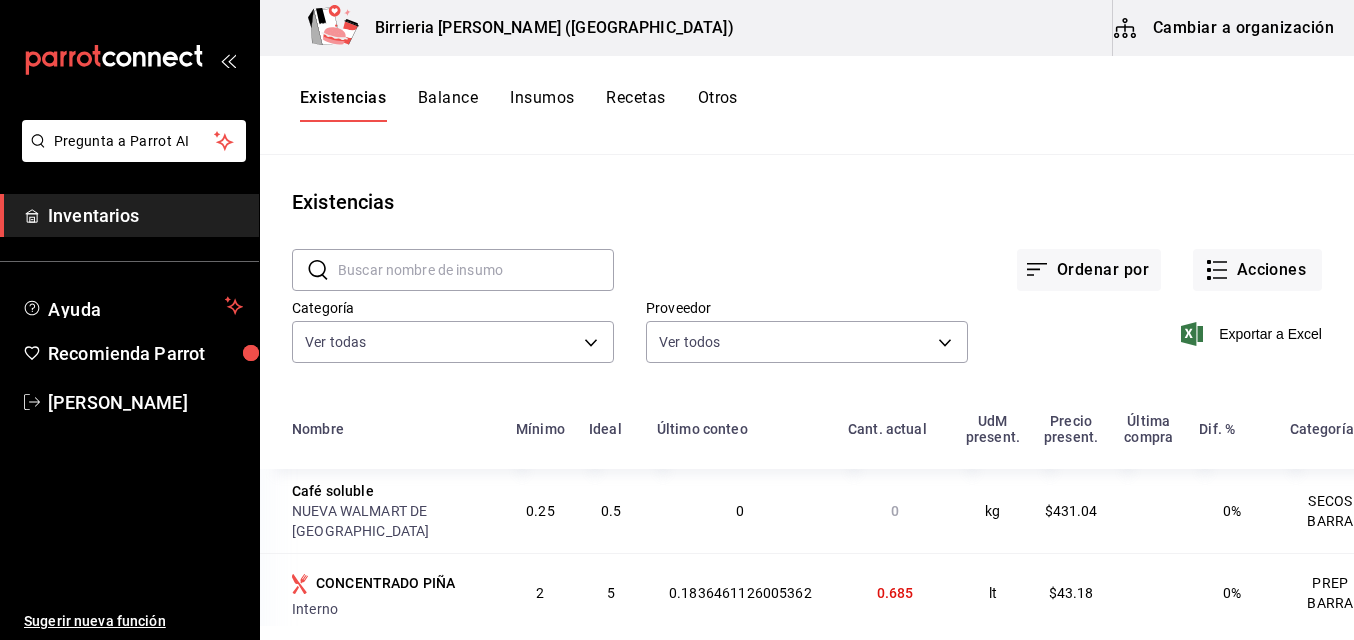 scroll, scrollTop: 0, scrollLeft: 0, axis: both 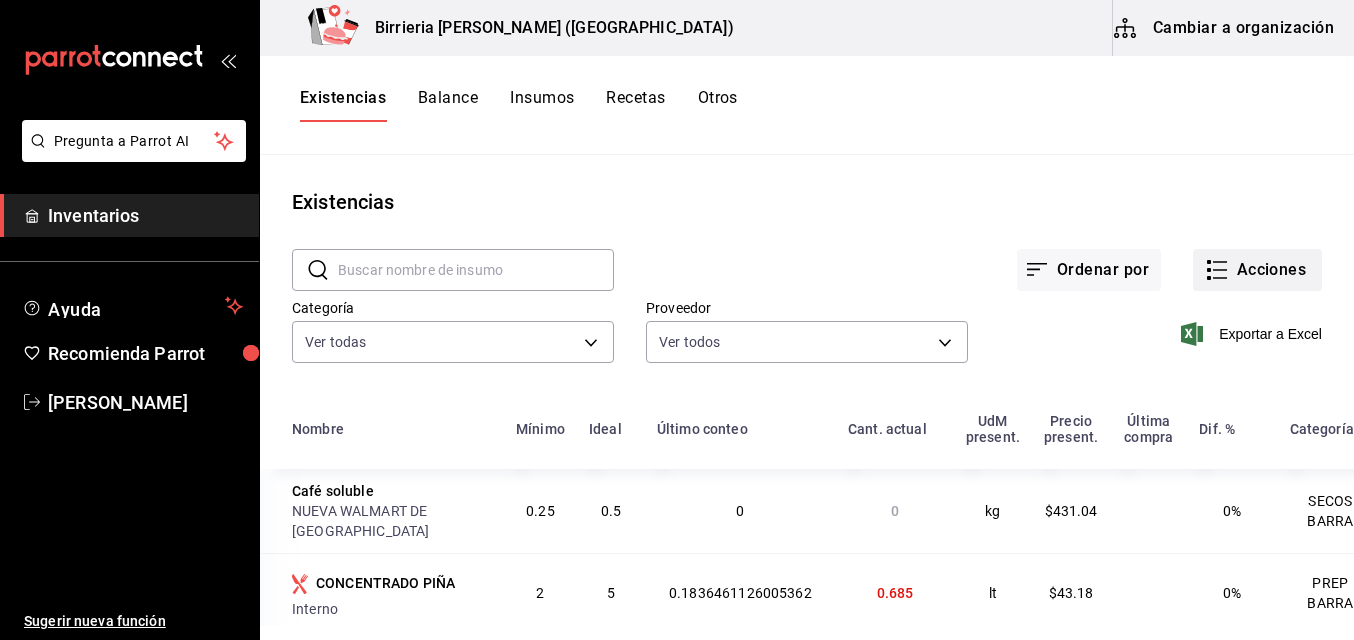 click on "Acciones" at bounding box center [1257, 270] 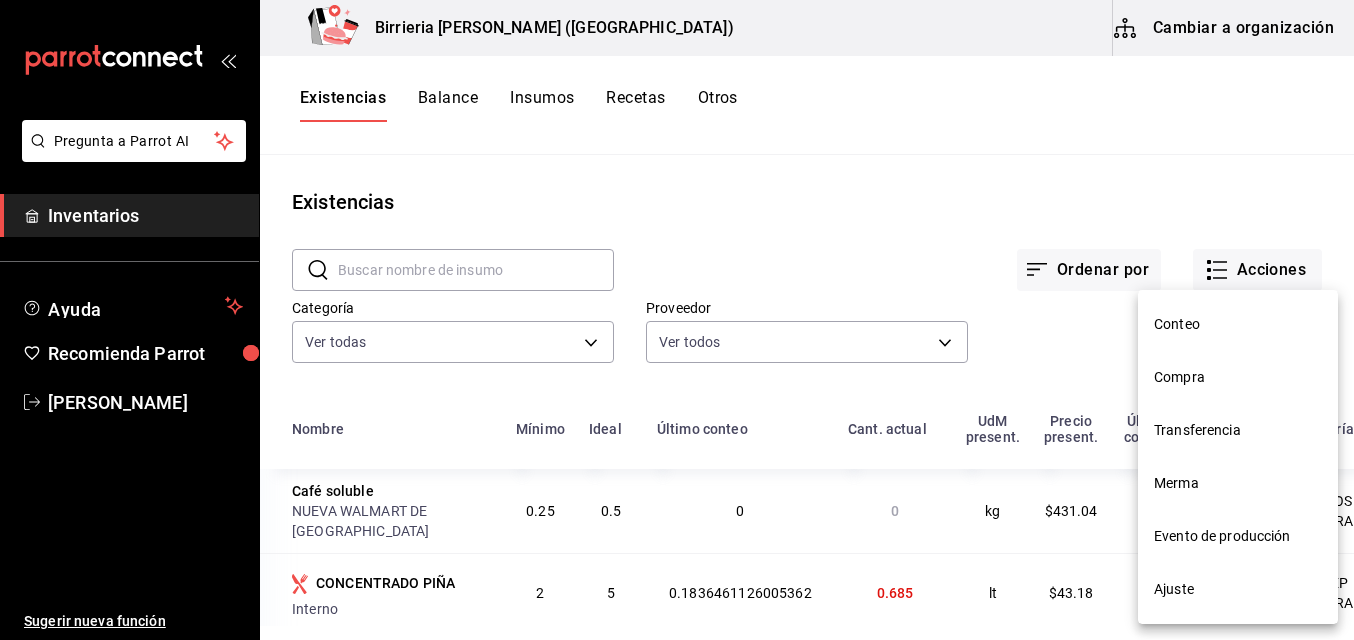 click on "Compra" at bounding box center [1238, 377] 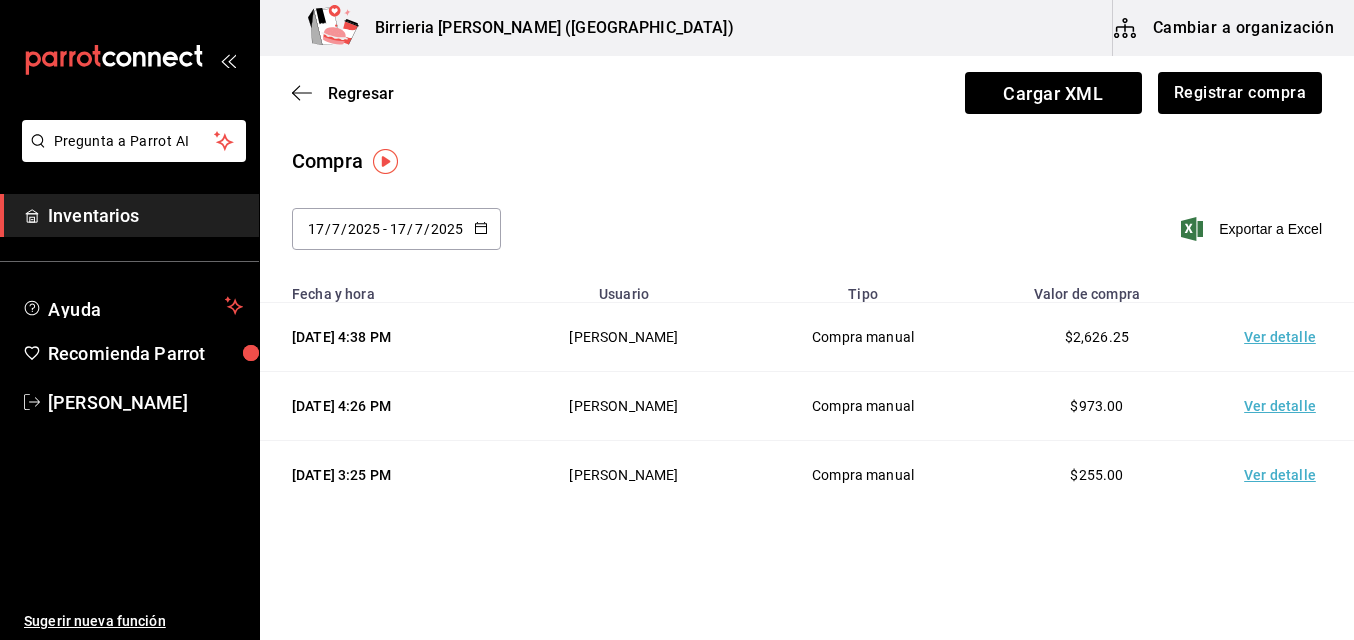 click on "Compra [DATE] [DATE] - [DATE] [DATE] Exportar a Excel" at bounding box center (807, 210) 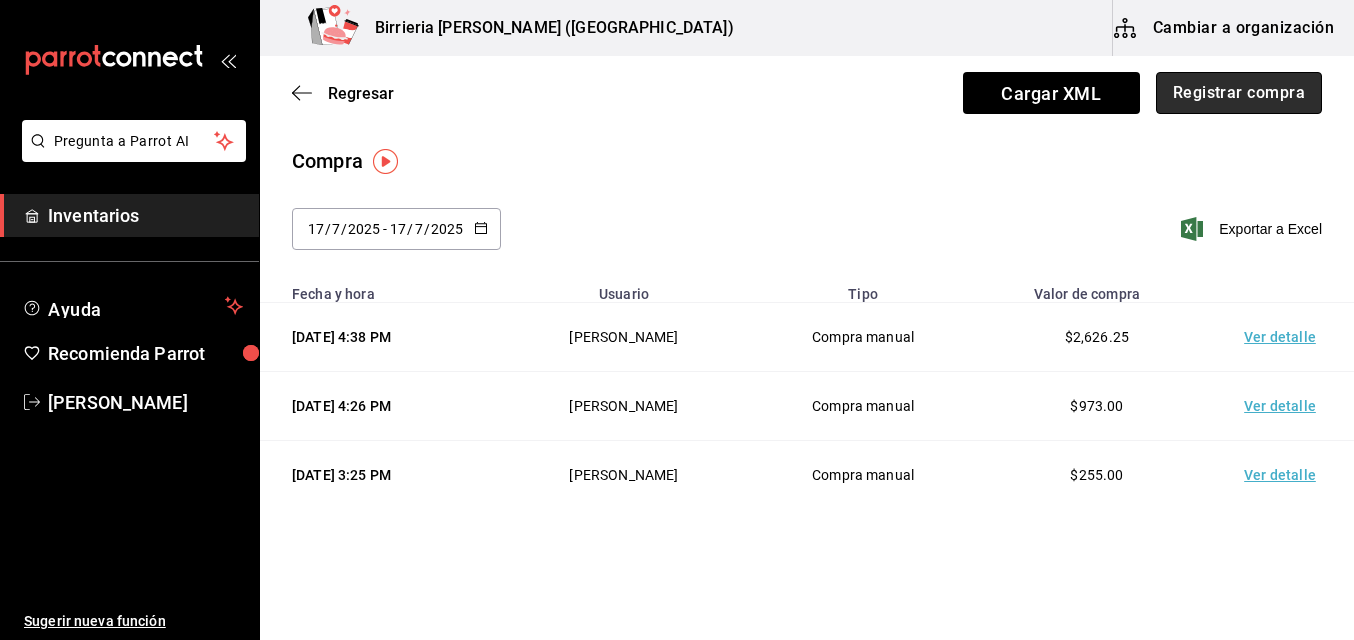 click on "Registrar compra" at bounding box center (1239, 93) 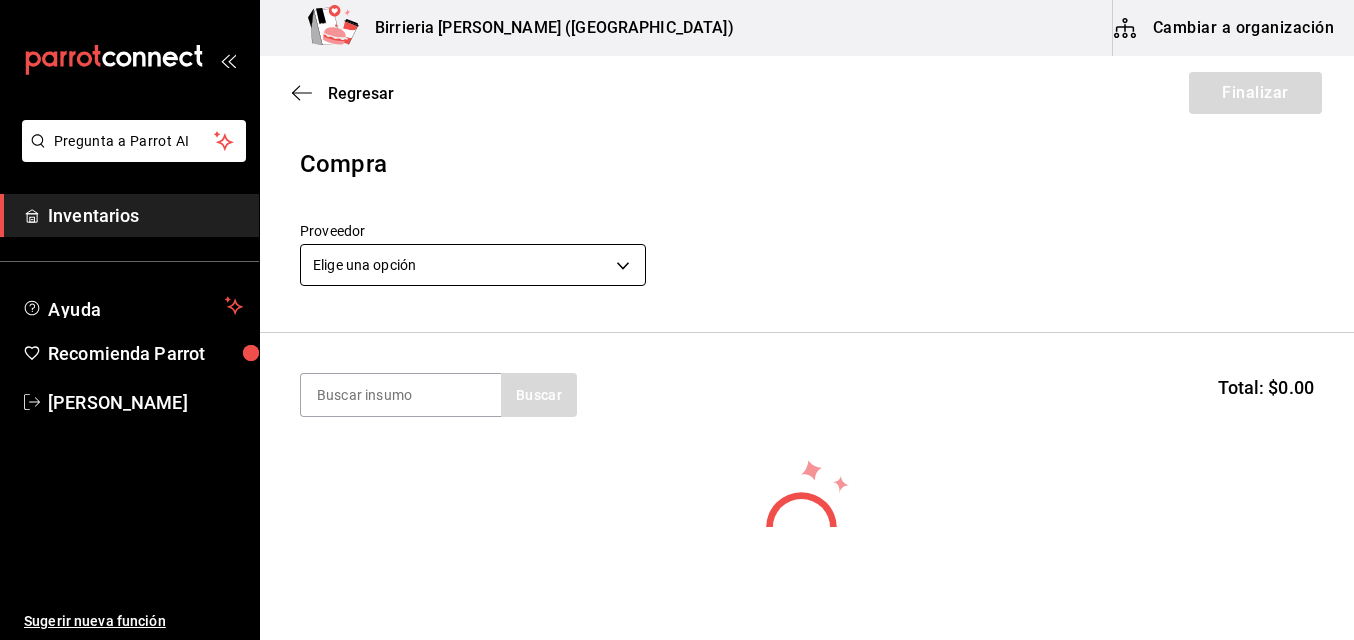 click on "Pregunta a Parrot AI Inventarios   Ayuda Recomienda Parrot   [PERSON_NAME]   Sugerir nueva función   Birrieria [PERSON_NAME] ([GEOGRAPHIC_DATA]) Cambiar a organización Regresar Finalizar Compra Proveedor Elige una opción default Buscar Total: $0.00 No hay insumos a mostrar. Busca un insumo para agregarlo a la lista GANA 1 MES GRATIS EN TU SUSCRIPCIÓN AQUÍ ¿Recuerdas cómo empezó tu restaurante?
[DATE] puedes ayudar a un colega a tener el mismo cambio que tú viviste.
Recomienda Parrot directamente desde tu Portal Administrador.
Es fácil y rápido.
🎁 Por cada restaurante que se una, ganas 1 mes gratis. Ver video tutorial Ir a video Pregunta a Parrot AI Inventarios   Ayuda Recomienda Parrot   [PERSON_NAME]   Sugerir nueva función   Editar Eliminar Visitar centro de ayuda [PHONE_NUMBER] [EMAIL_ADDRESS][DOMAIN_NAME] Visitar centro de ayuda [PHONE_NUMBER] [EMAIL_ADDRESS][DOMAIN_NAME]" at bounding box center [677, 263] 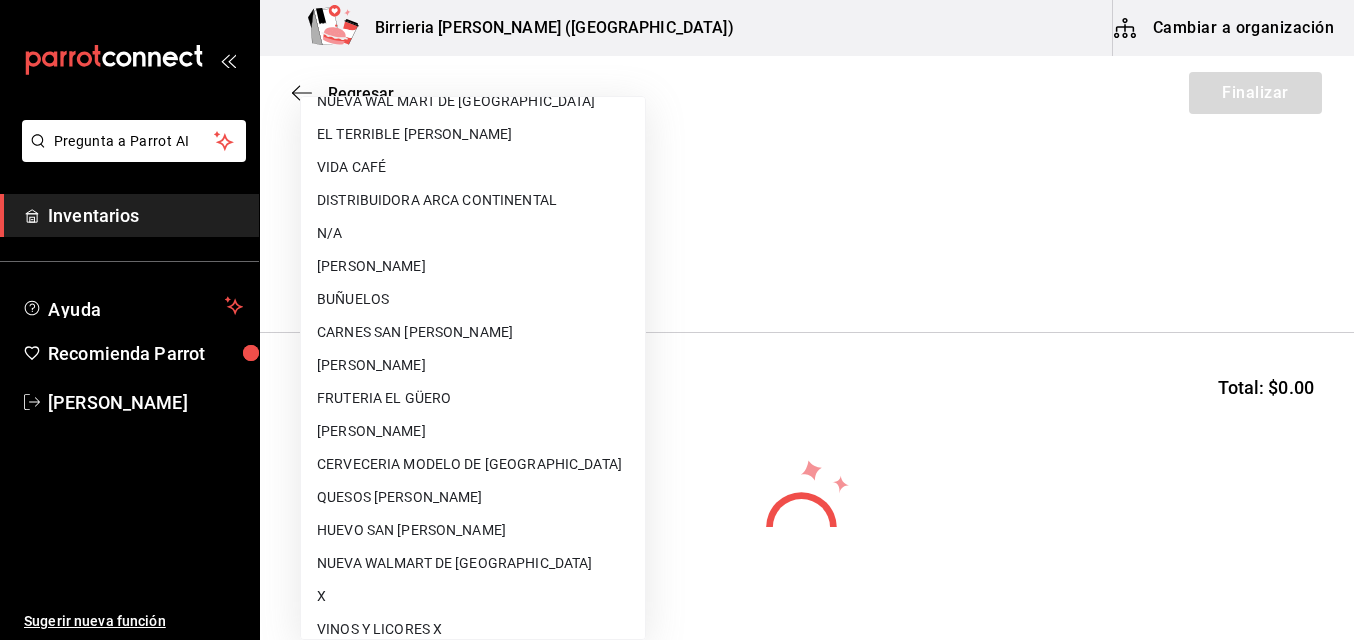 scroll, scrollTop: 237, scrollLeft: 0, axis: vertical 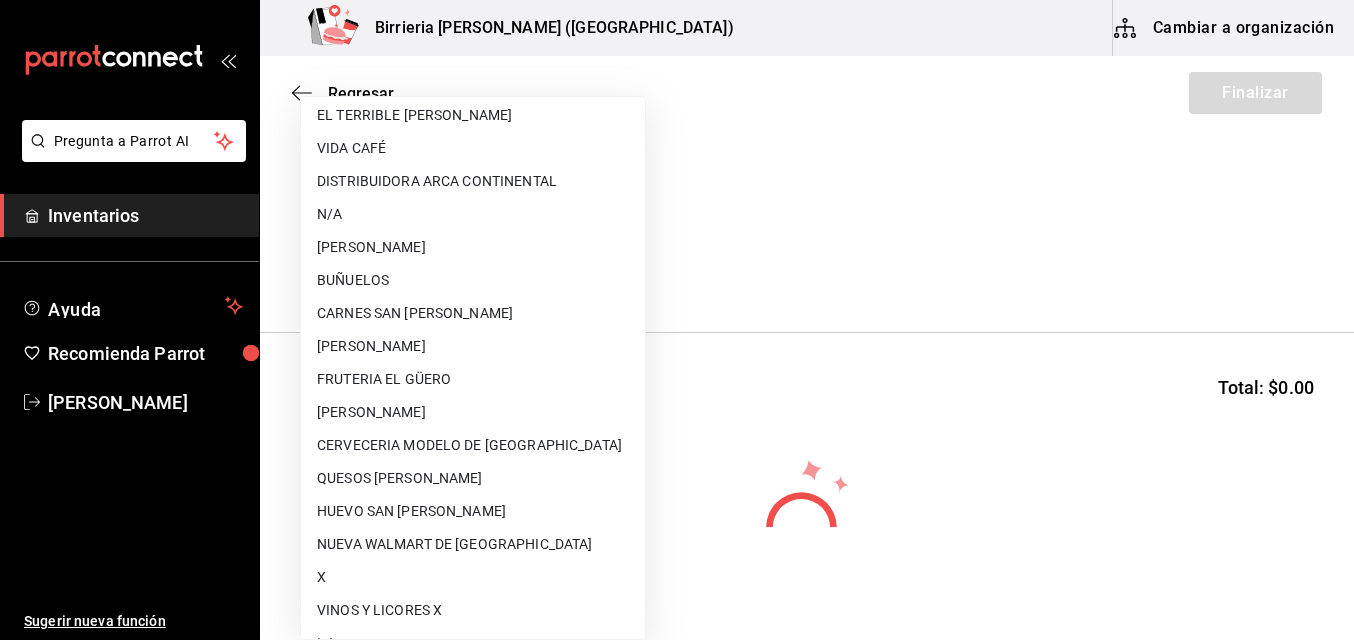 click on "NUEVA WALMART DE [GEOGRAPHIC_DATA]" at bounding box center (473, 544) 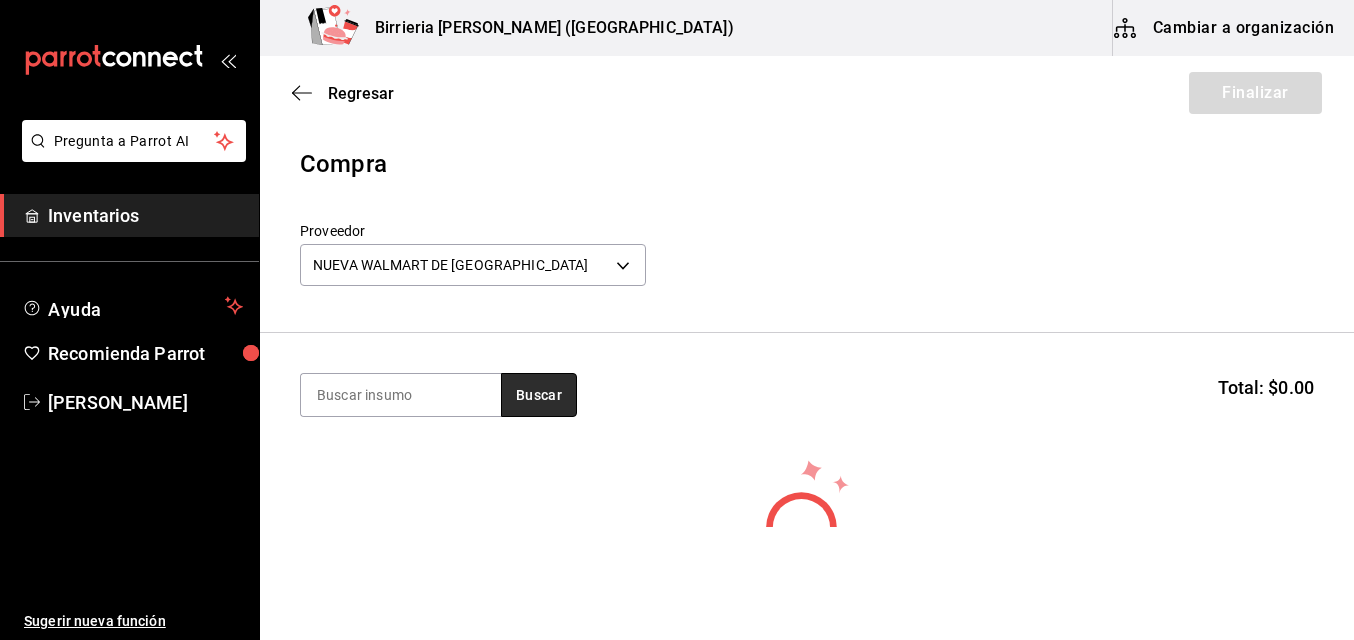click on "Buscar" at bounding box center (539, 395) 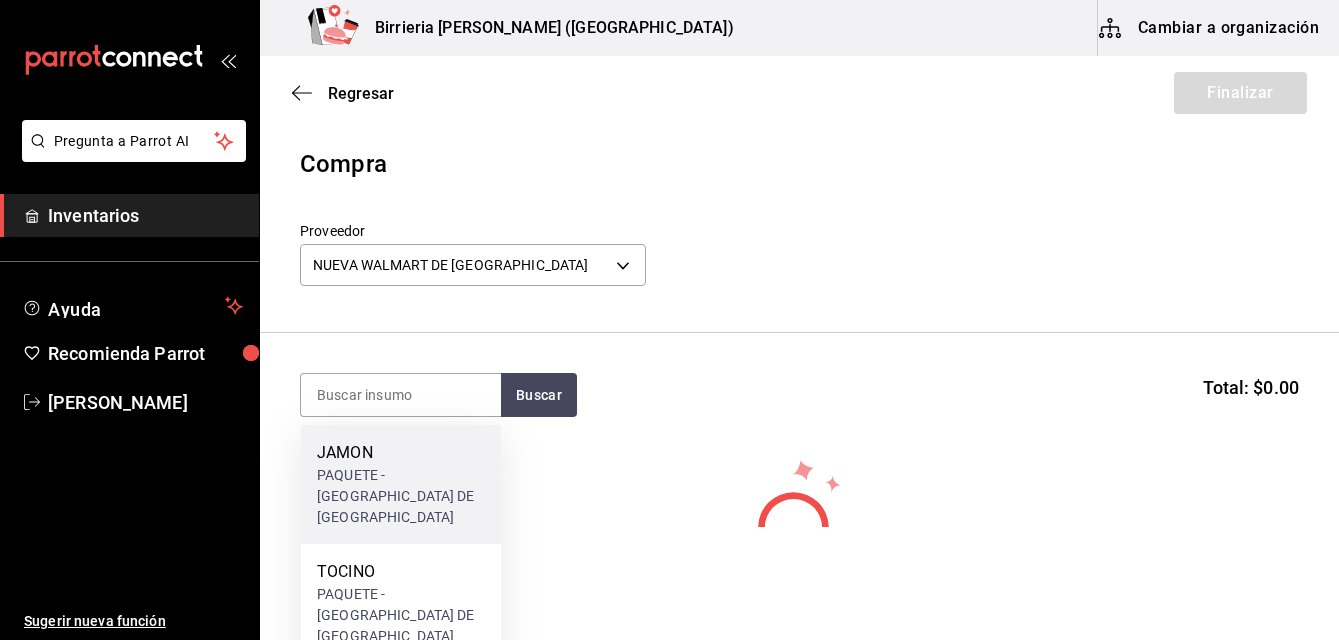 click on "PAQUETE - [GEOGRAPHIC_DATA] DE [GEOGRAPHIC_DATA]" at bounding box center (401, 496) 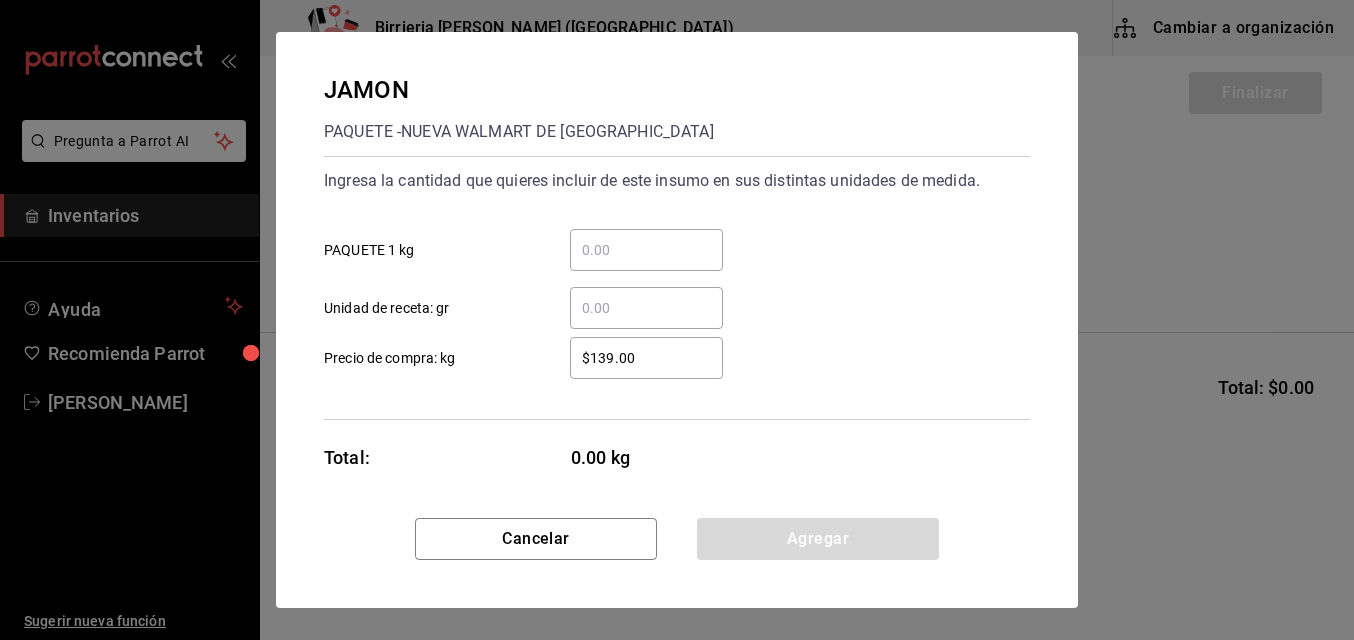 click on "​ PAQUETE 1 kg" at bounding box center [646, 250] 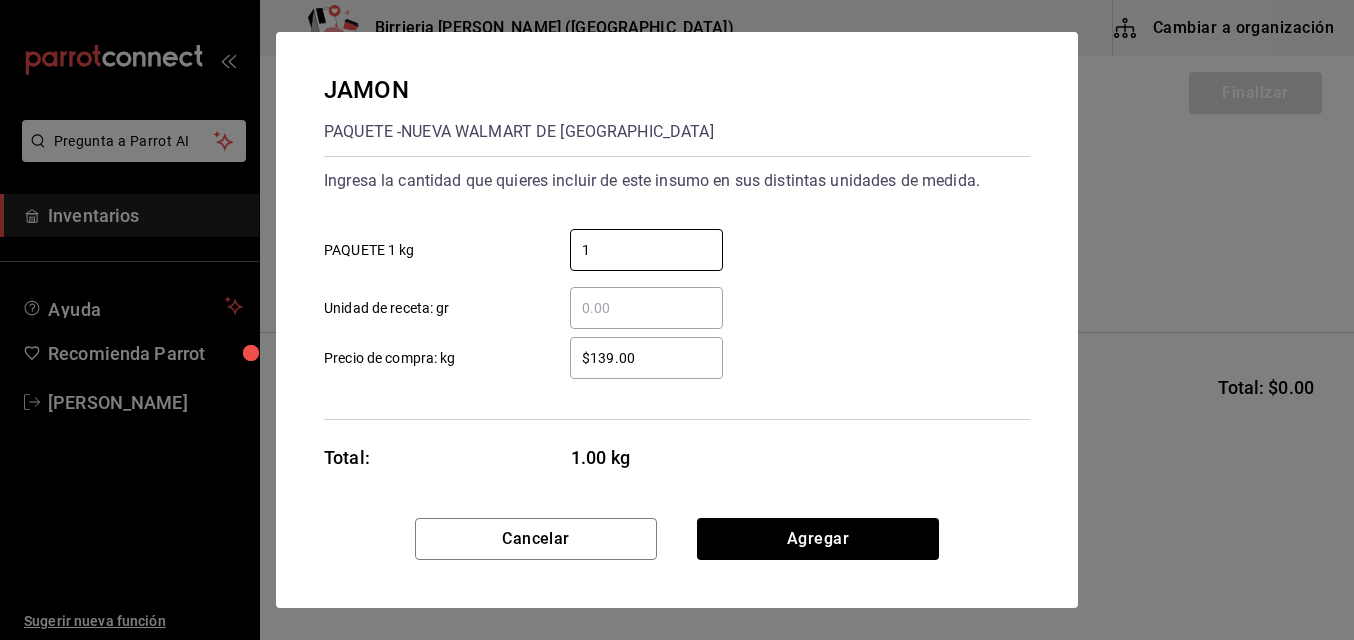 type on "1" 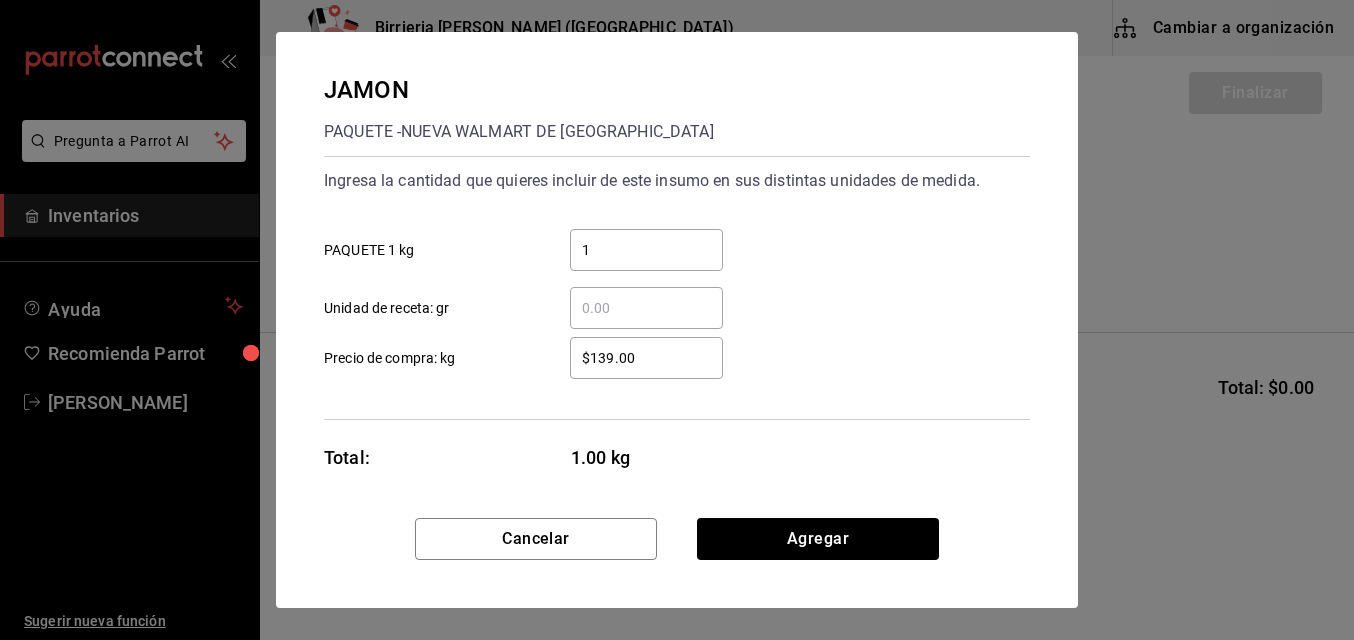click on "$139.00" at bounding box center (646, 358) 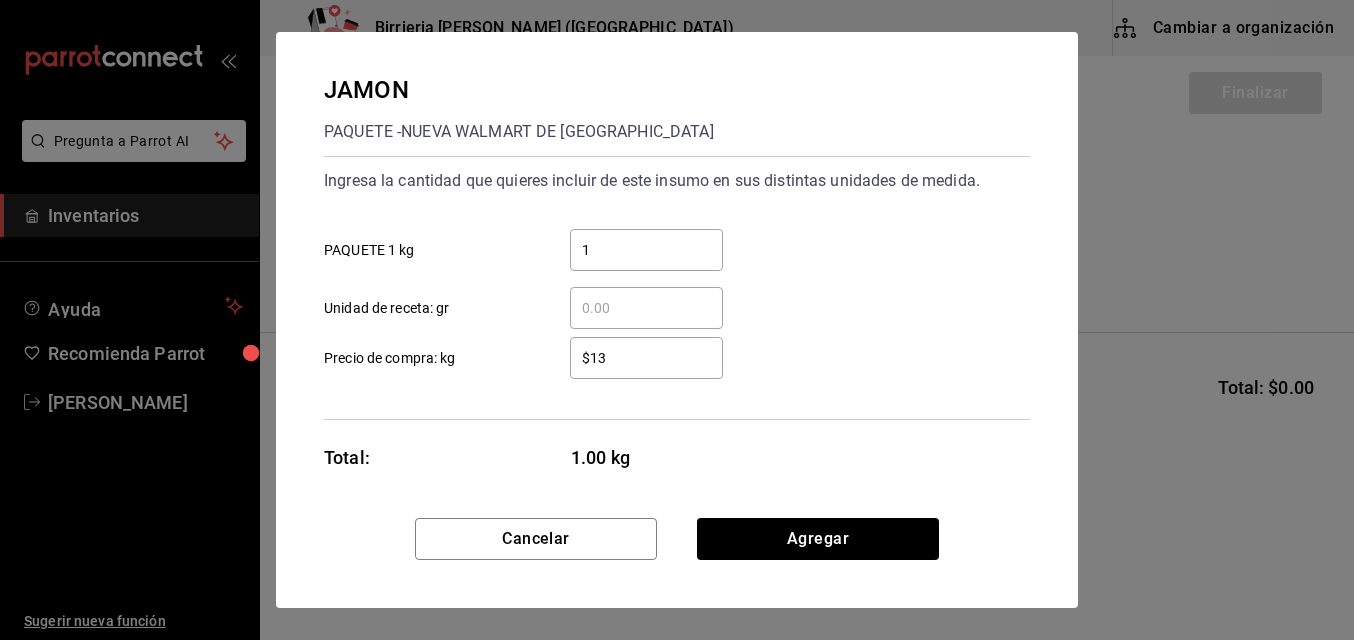 type on "$1" 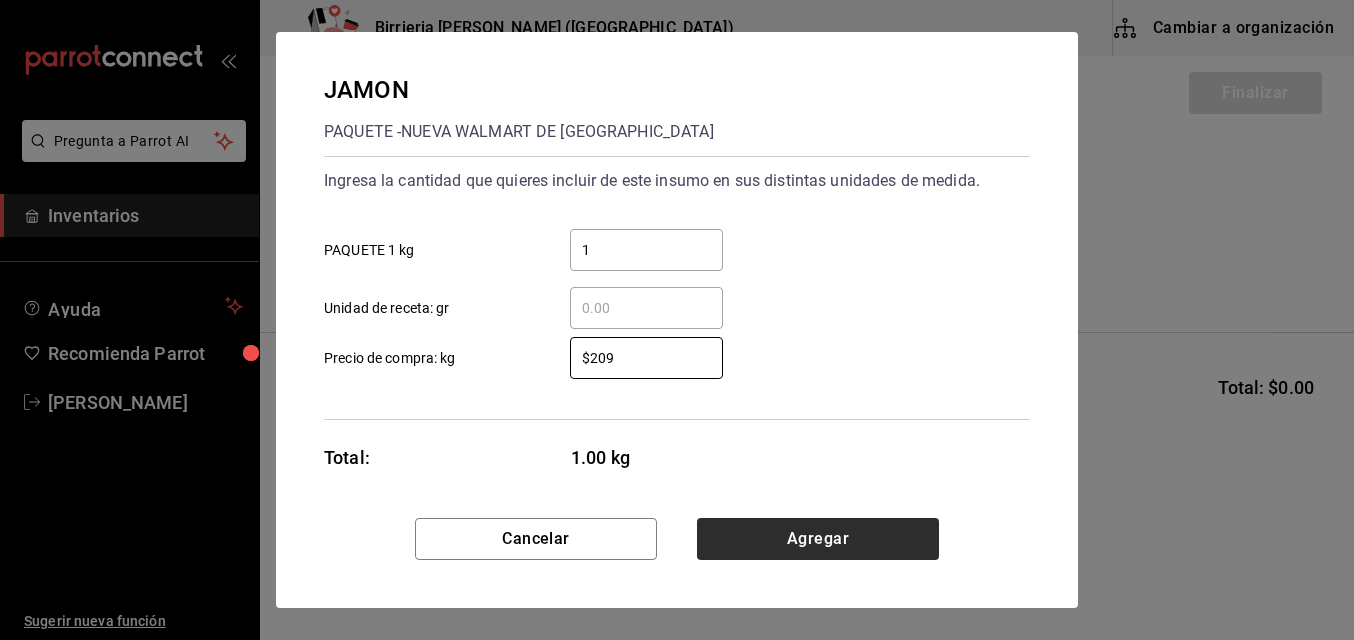 type on "$209" 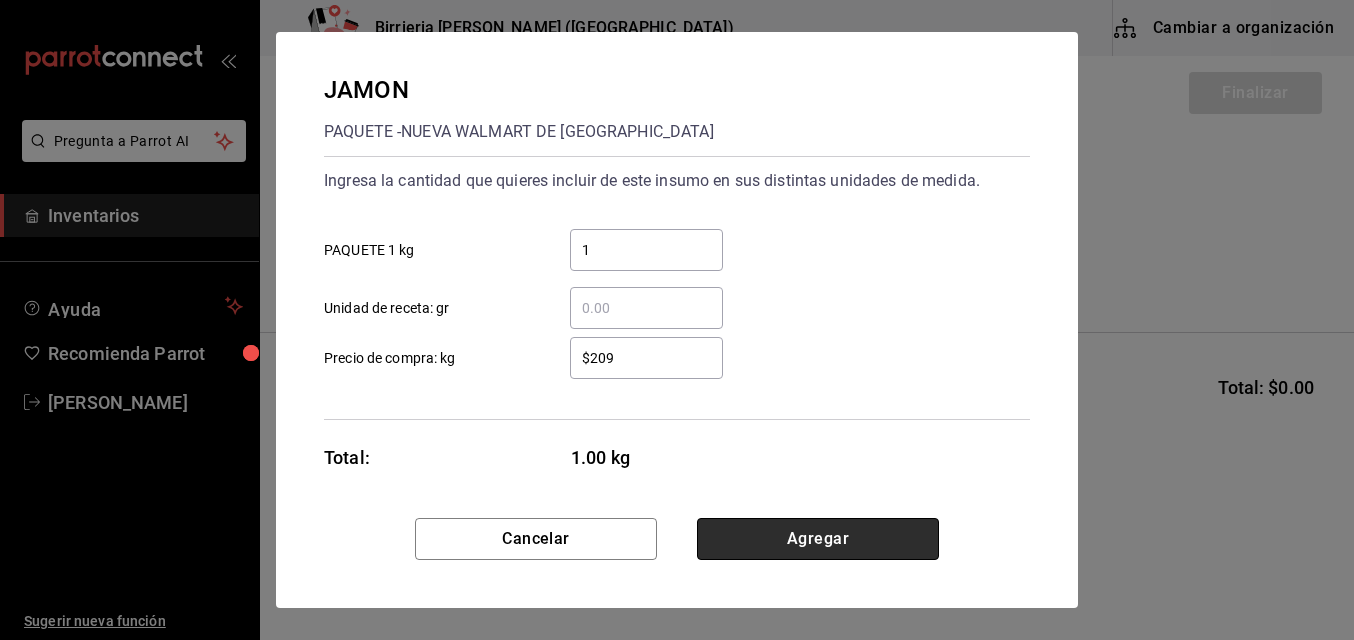 click on "Agregar" at bounding box center (818, 539) 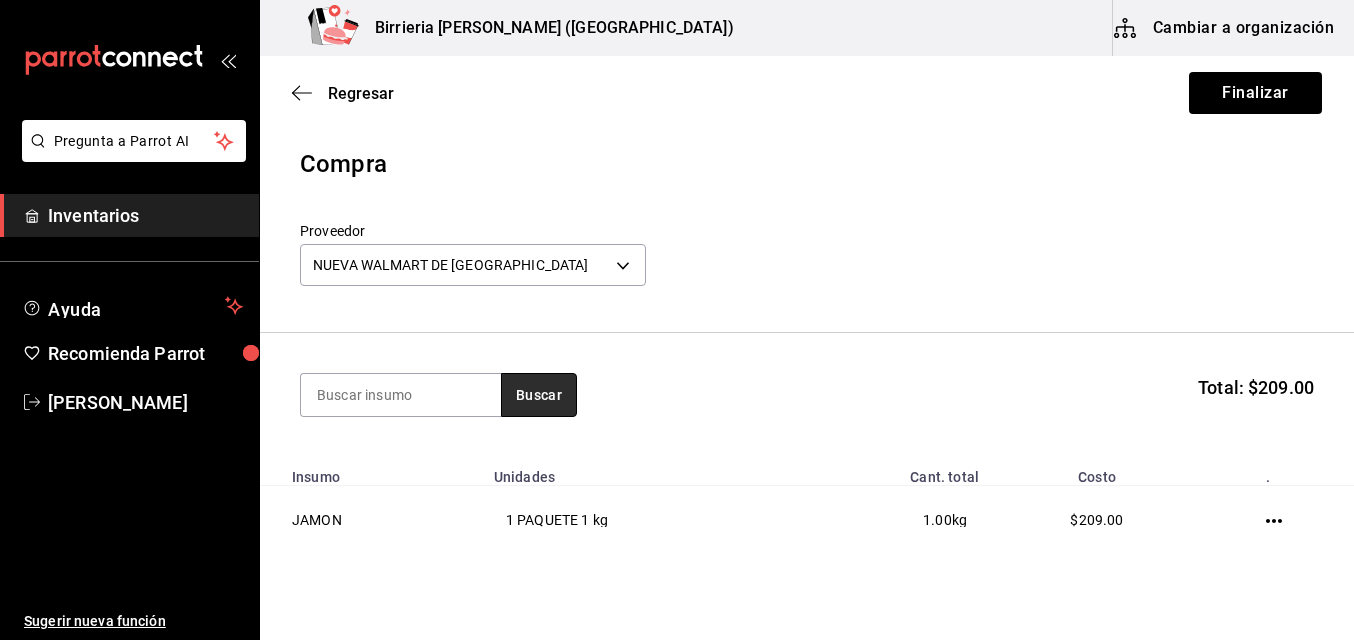 click on "Buscar" at bounding box center [539, 395] 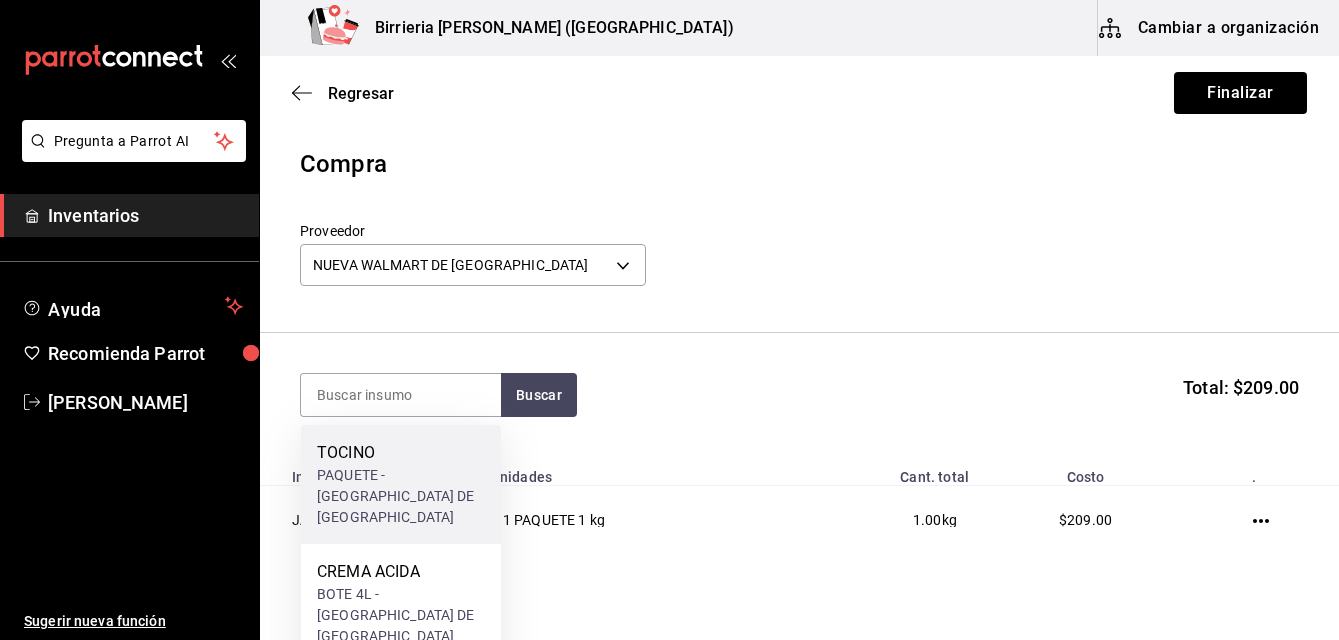 click on "TOCINO" at bounding box center (401, 453) 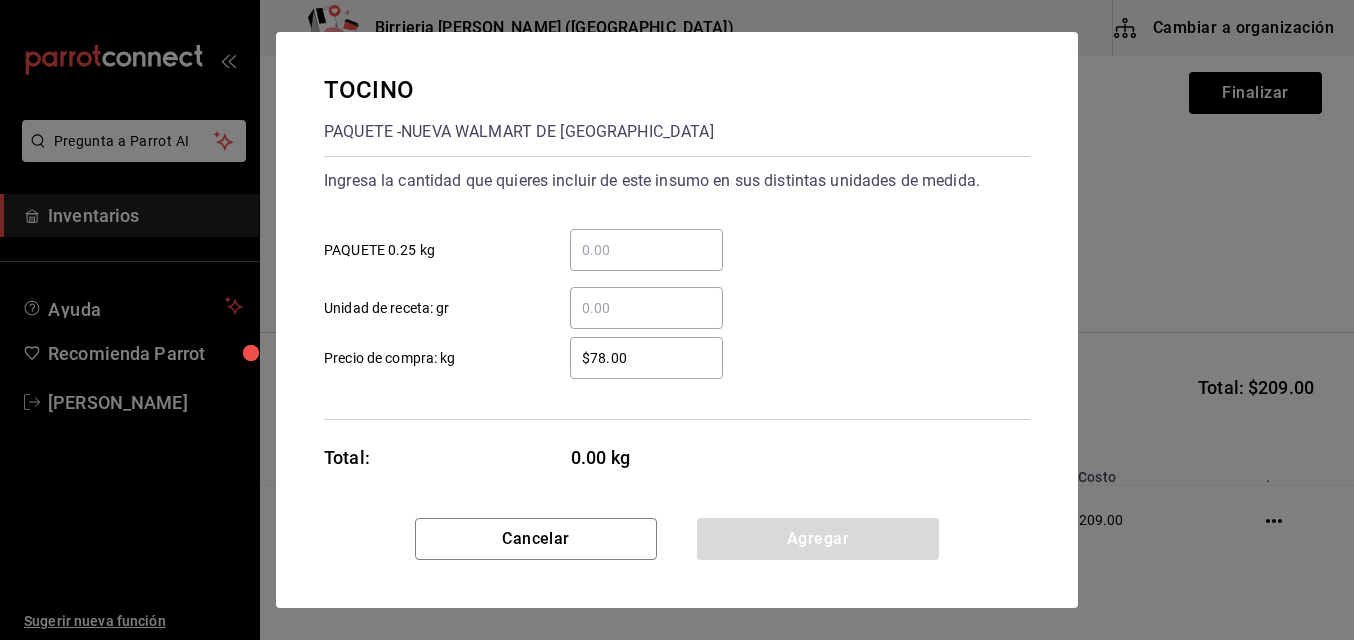 click on "​ PAQUETE 0.25 kg" at bounding box center (646, 250) 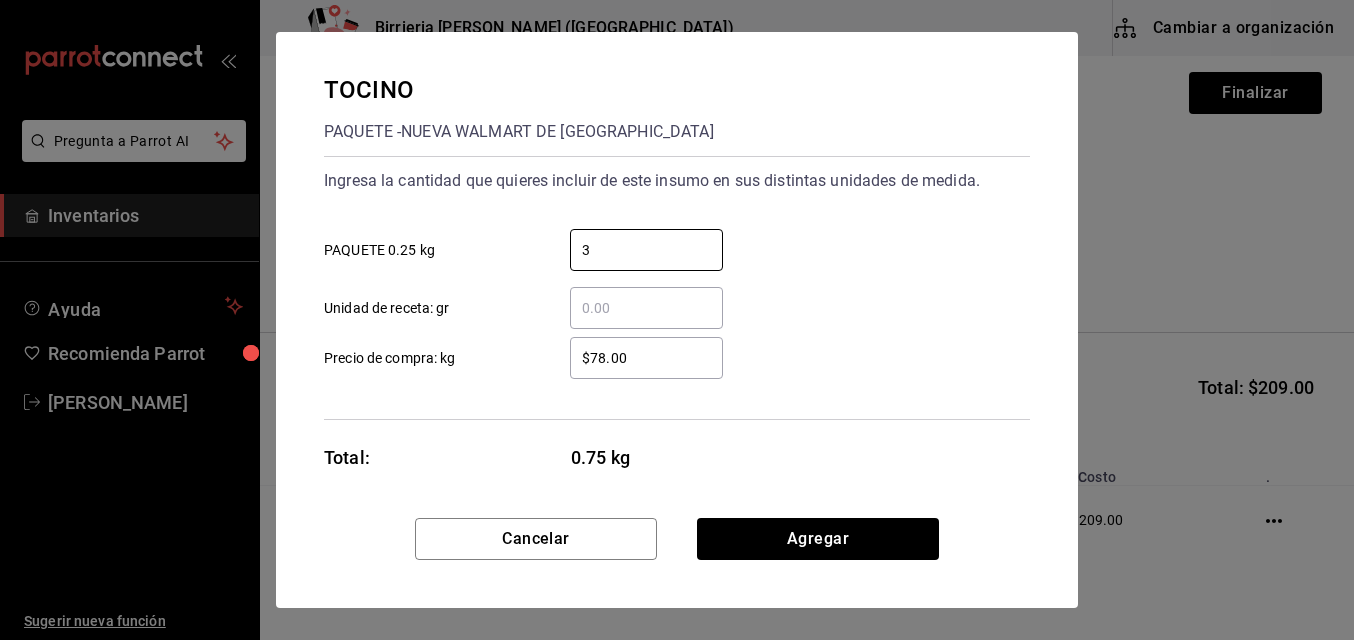 type on "3" 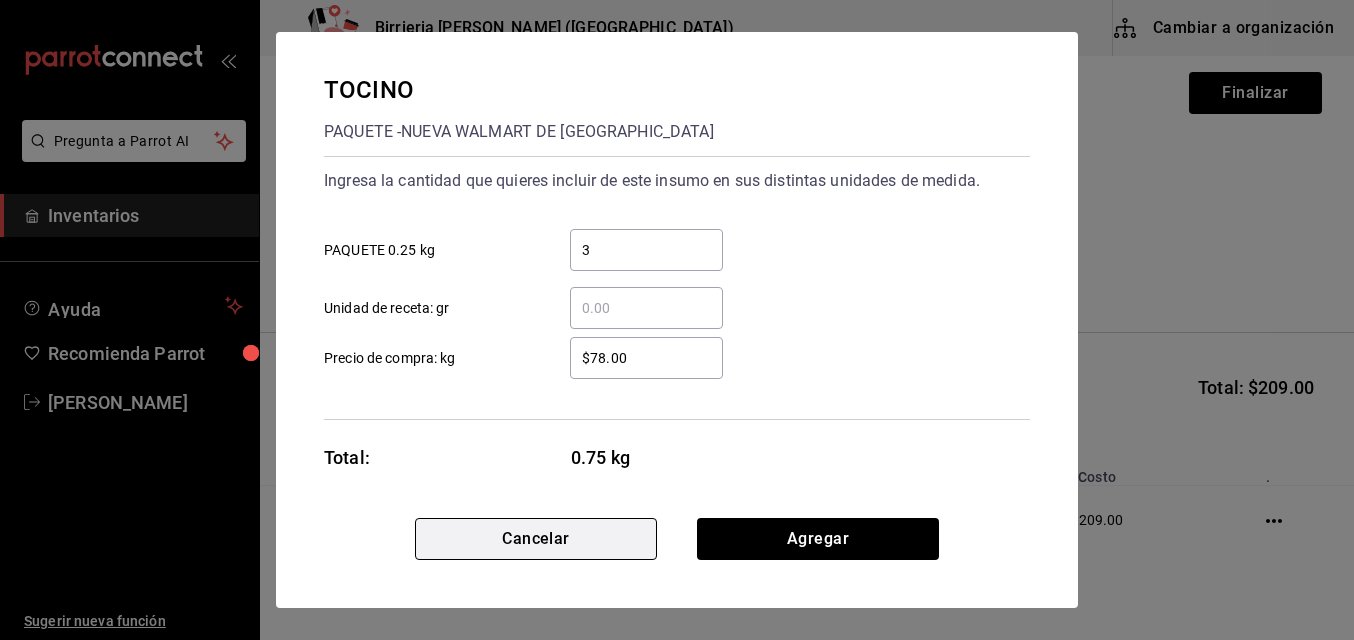click on "Cancelar" at bounding box center [536, 539] 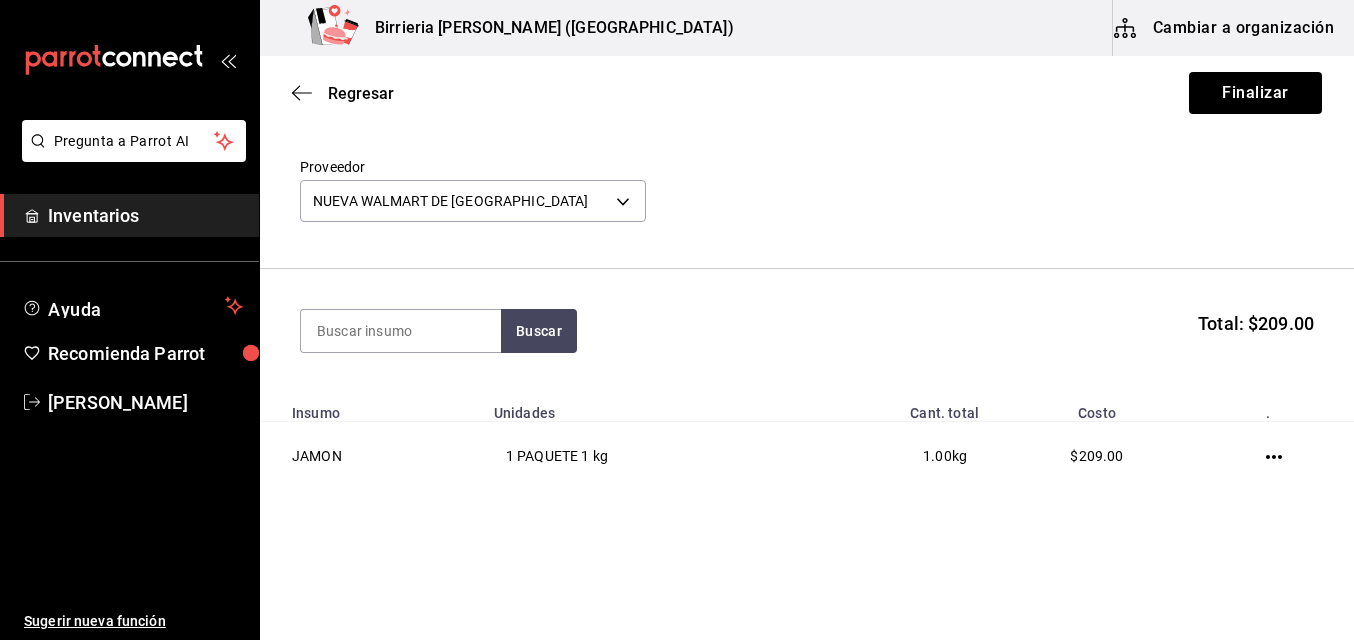 scroll, scrollTop: 75, scrollLeft: 0, axis: vertical 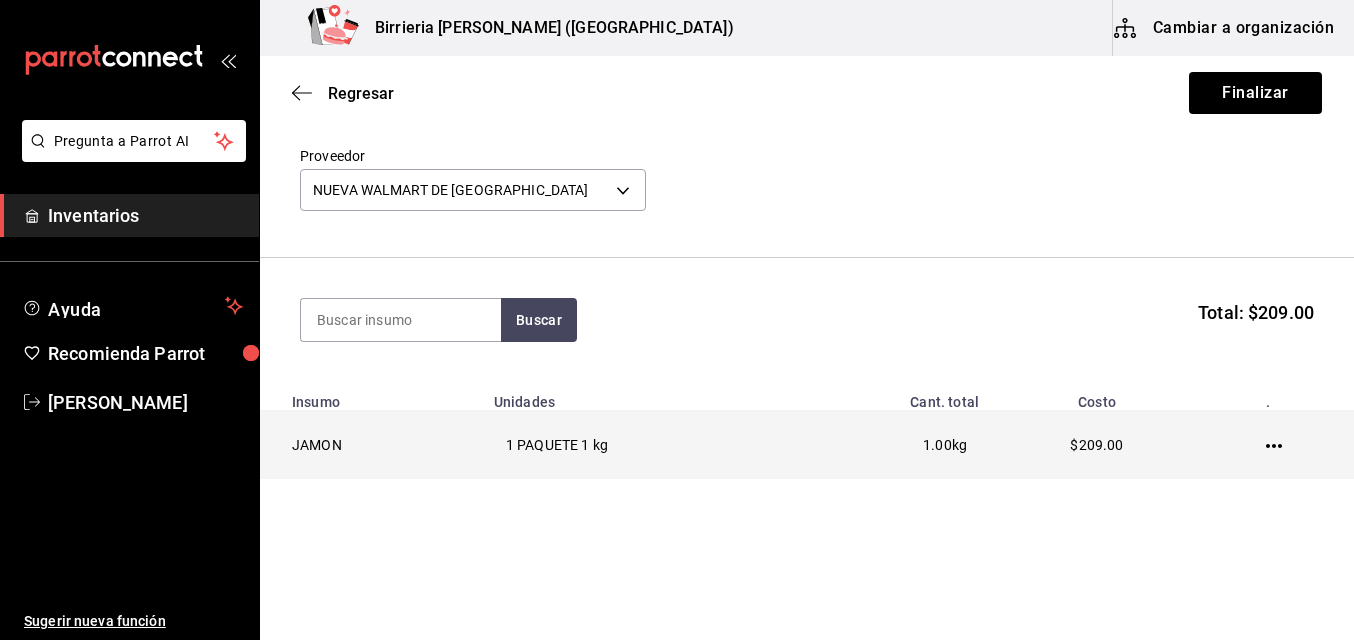 click 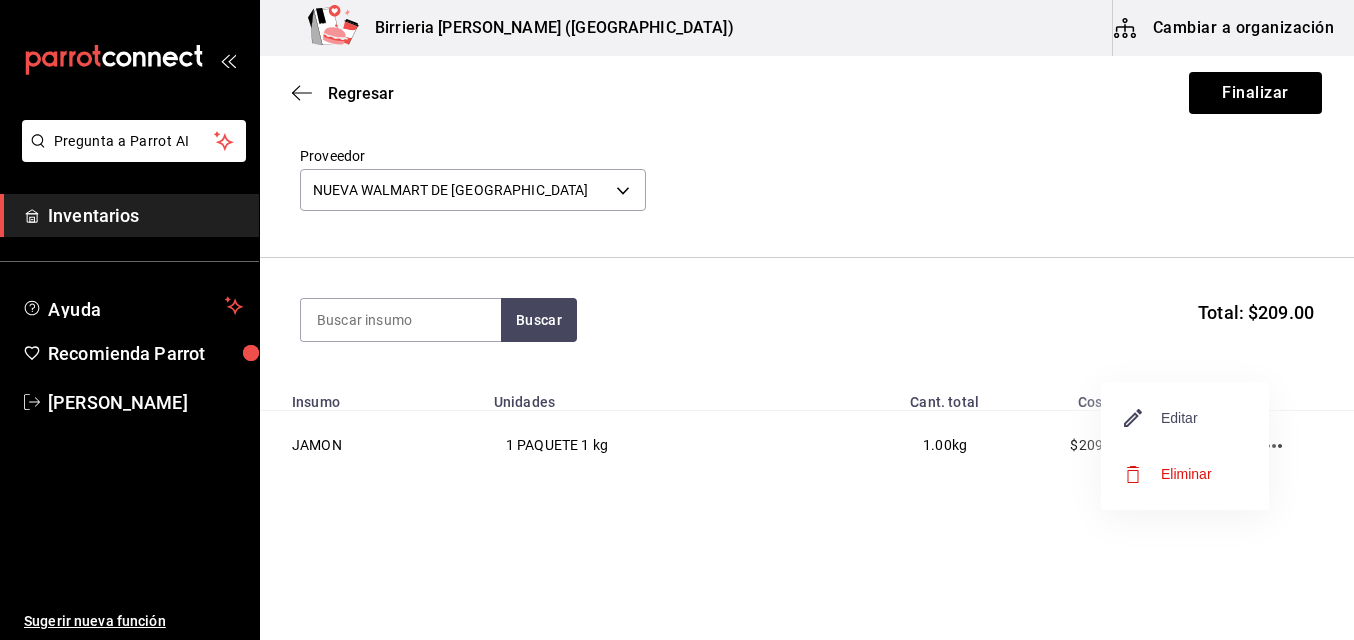 click on "Editar" at bounding box center [1161, 418] 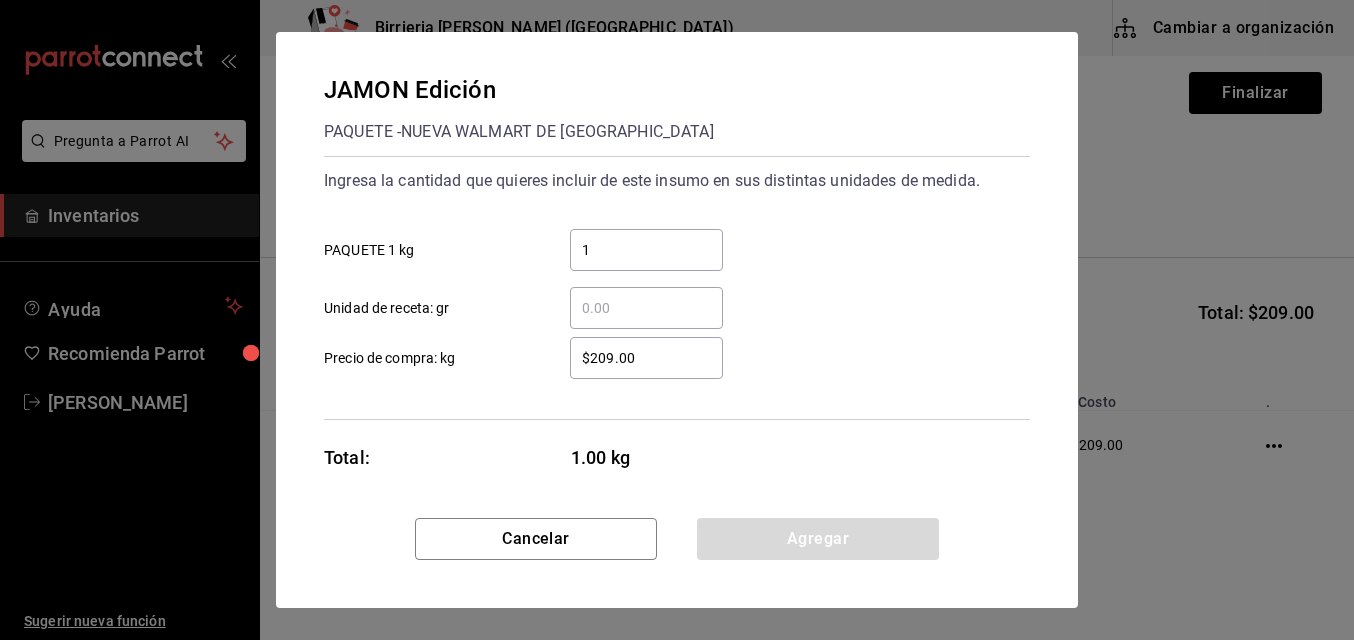 click on "$209.00" at bounding box center (646, 358) 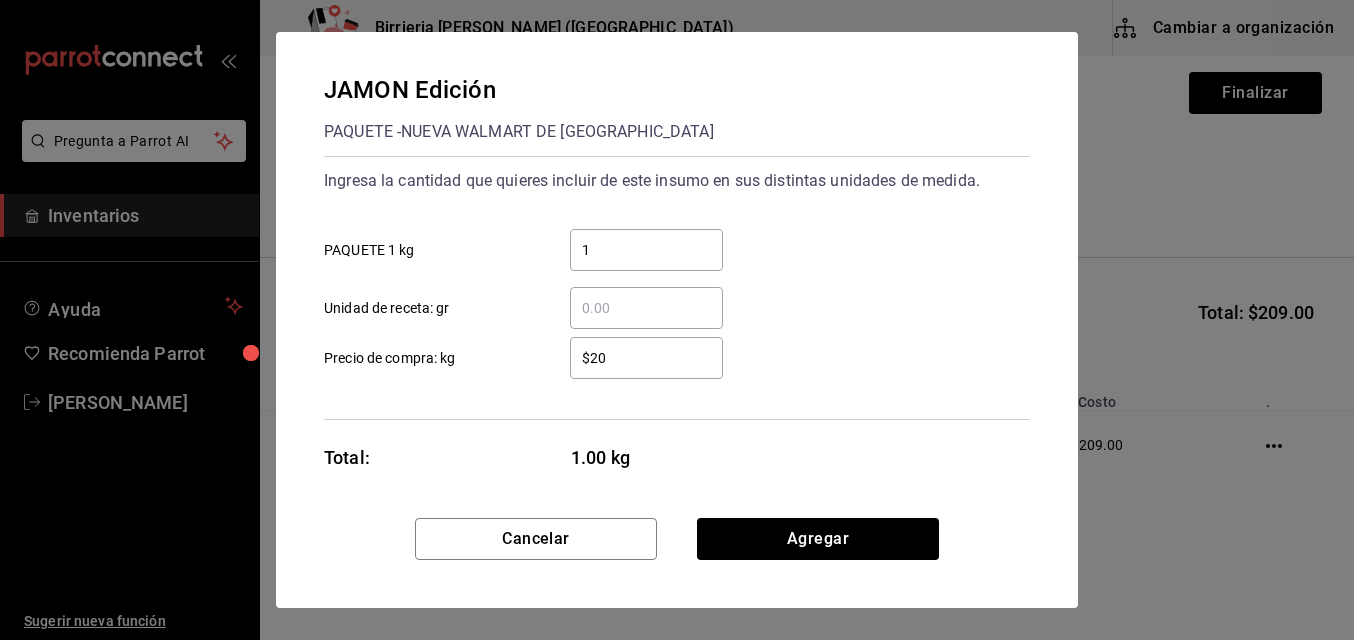type on "$2" 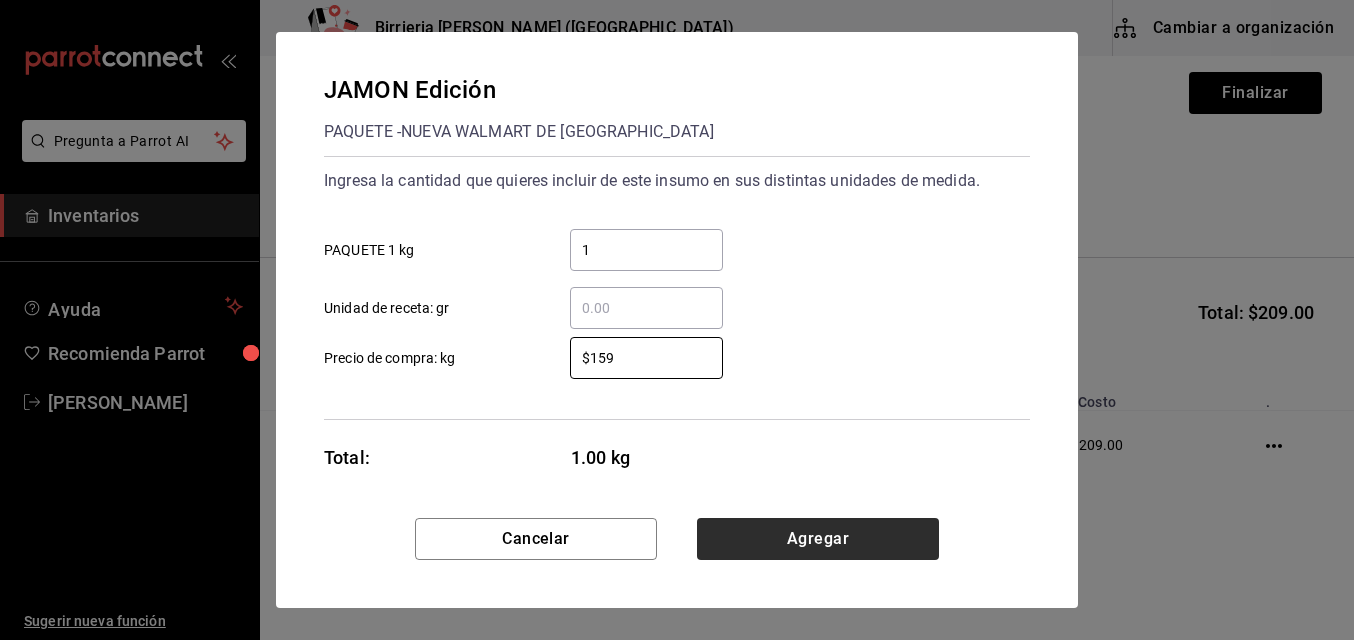 type on "$159" 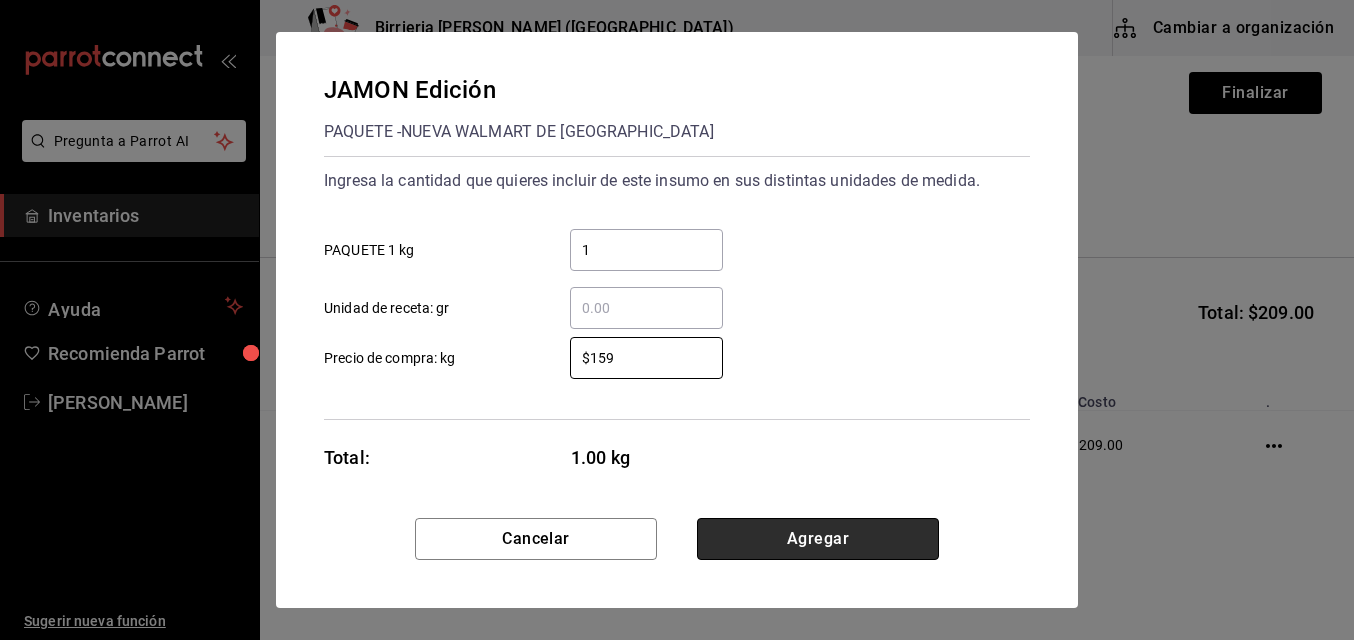 click on "Agregar" at bounding box center [818, 539] 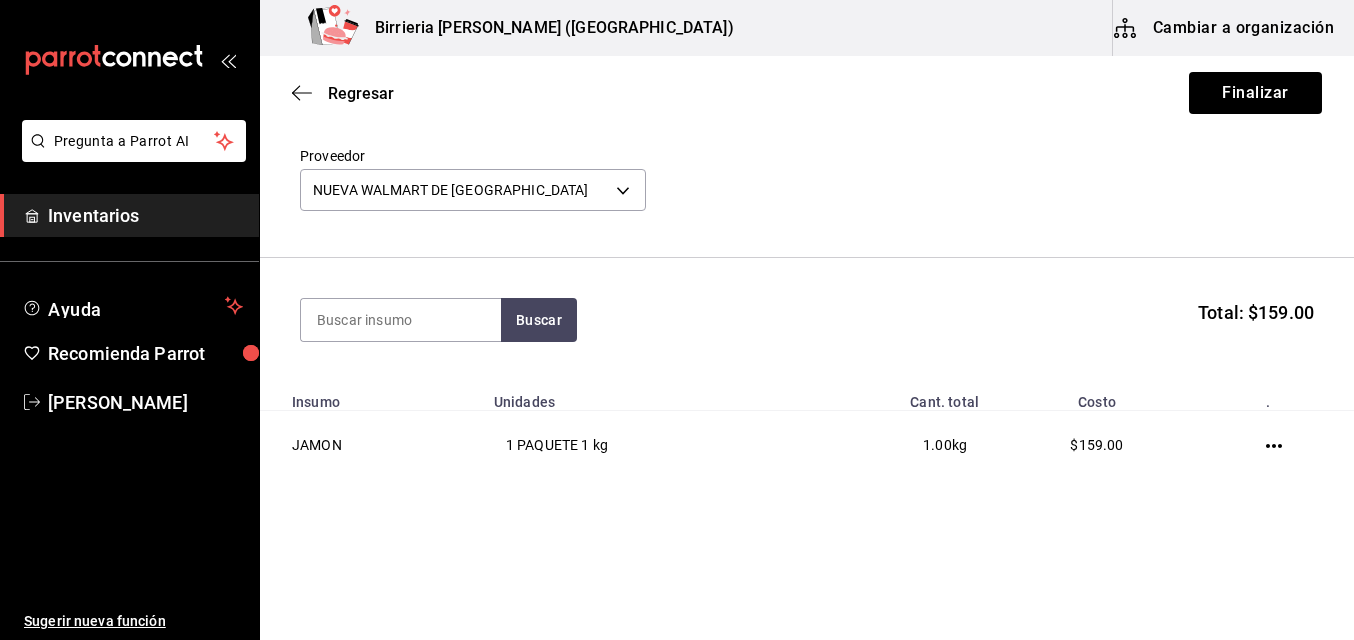 scroll, scrollTop: 92, scrollLeft: 0, axis: vertical 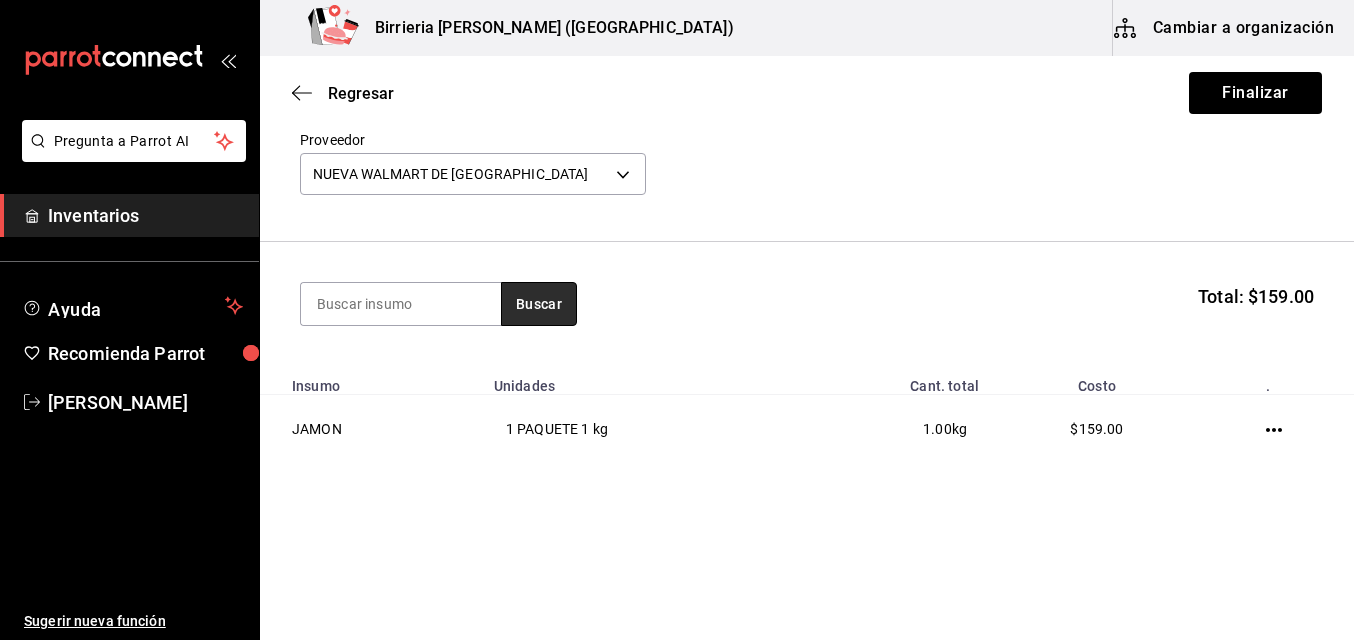 click on "Buscar" at bounding box center [539, 304] 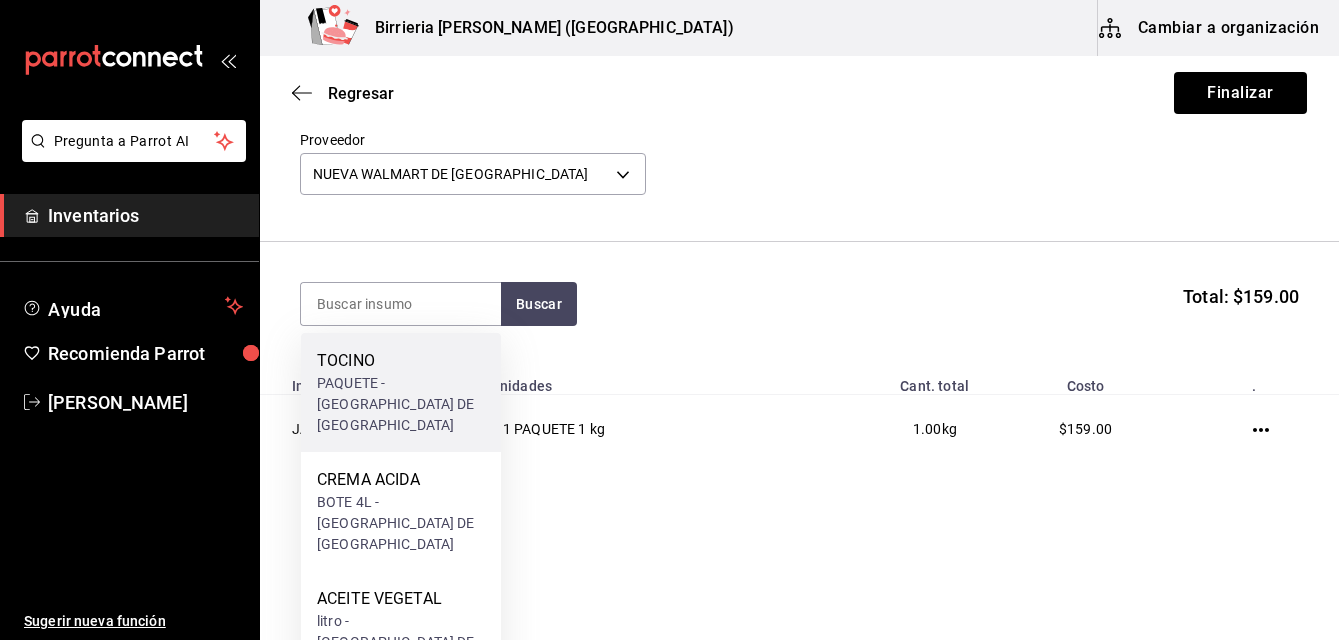 click on "TOCINO" at bounding box center (401, 361) 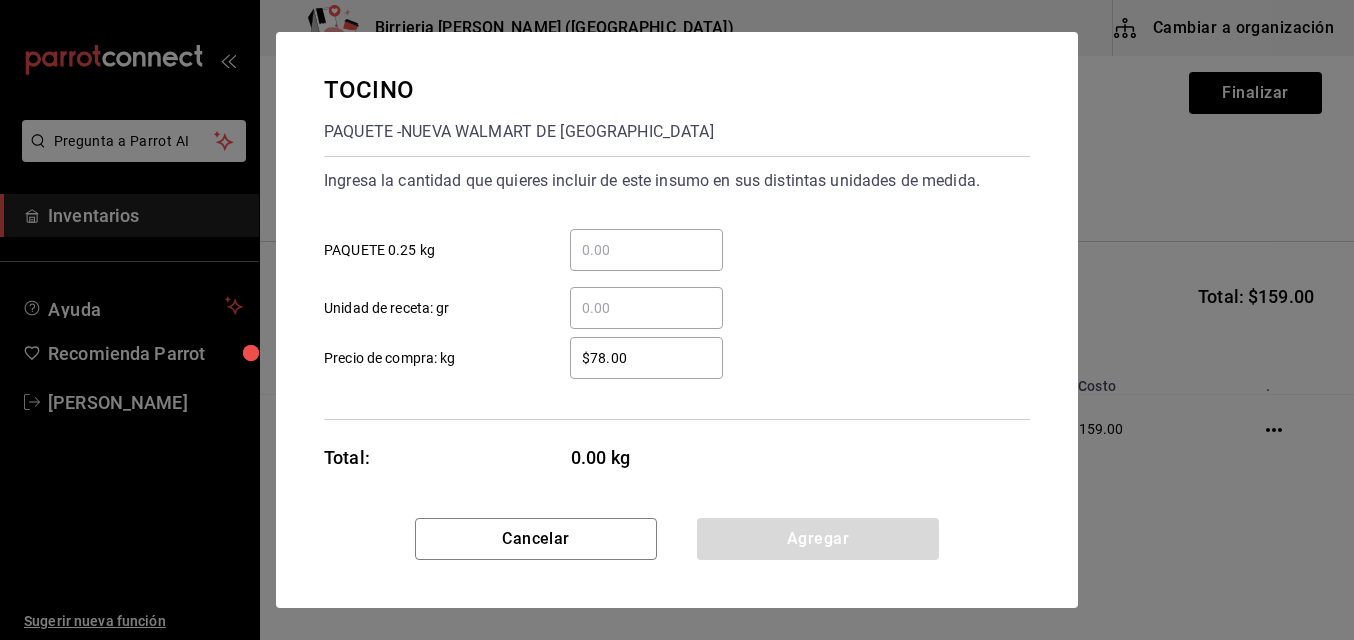 click on "​ PAQUETE 0.25 kg" at bounding box center (646, 250) 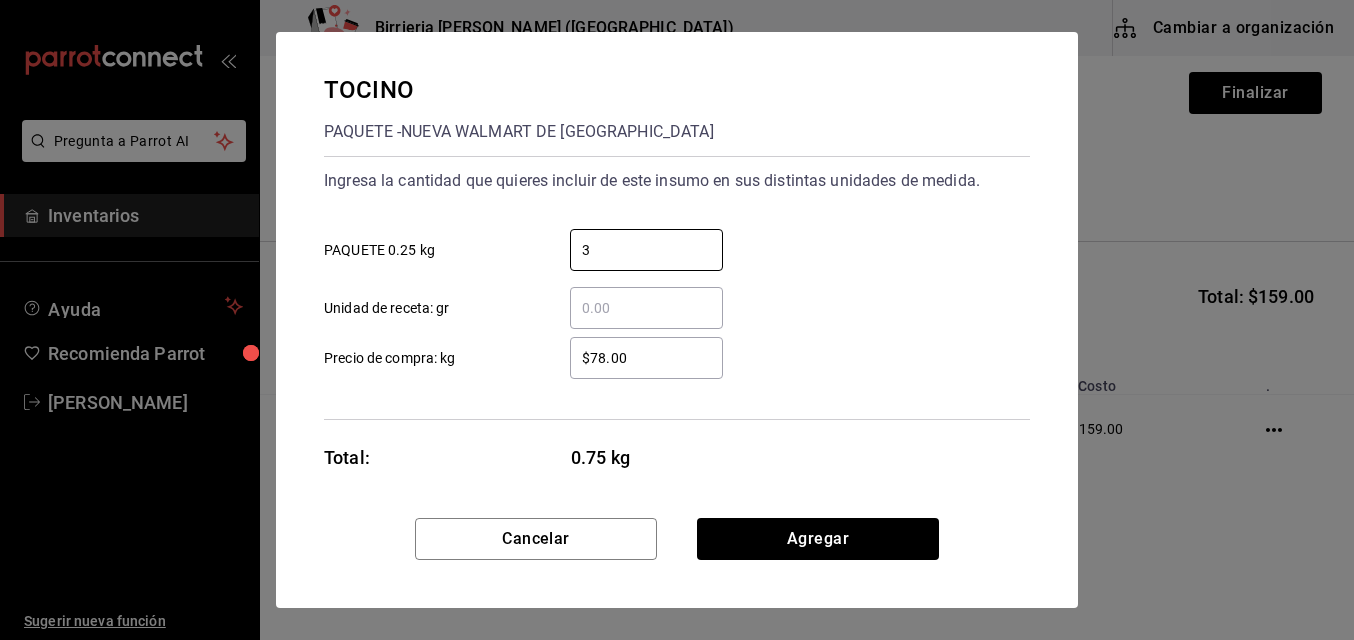 type on "3" 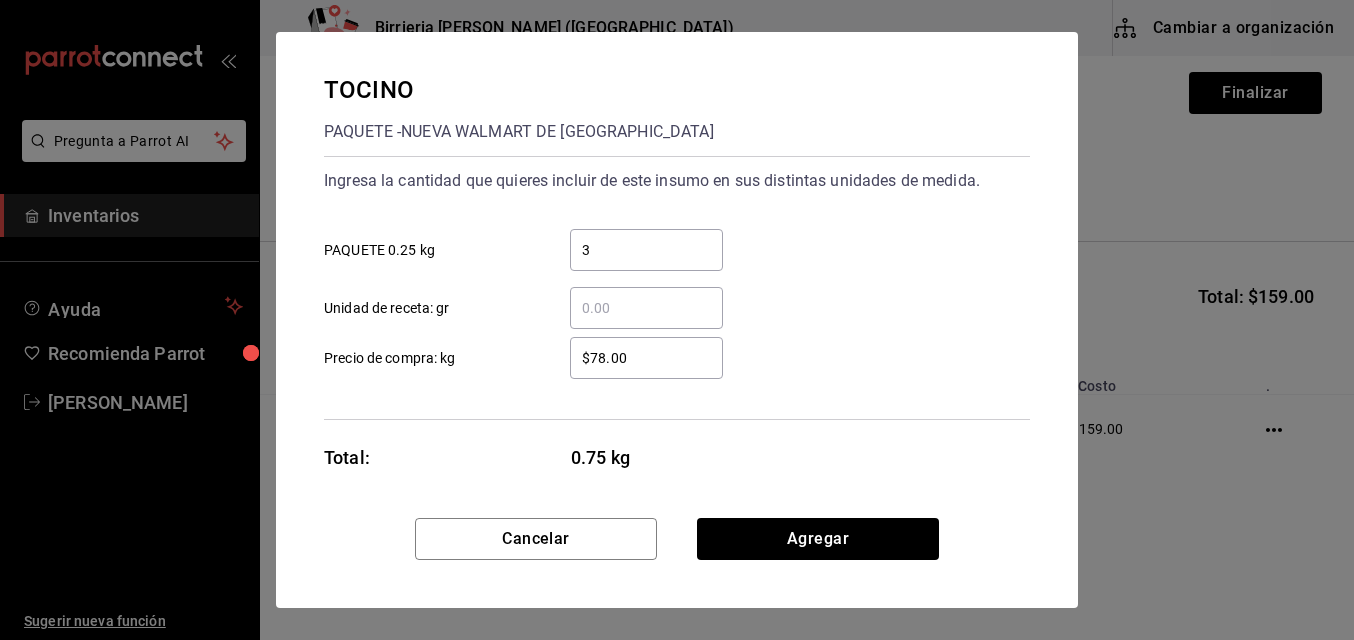 click on "$78.00 ​" at bounding box center [646, 358] 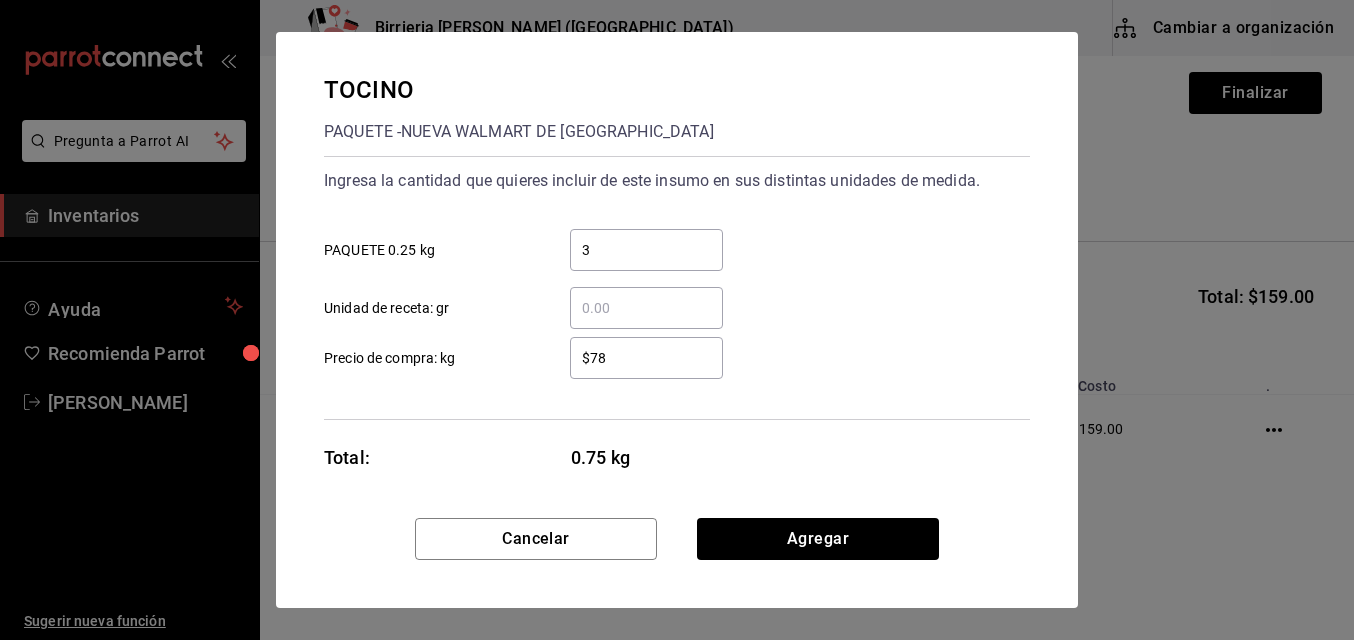 type on "$7" 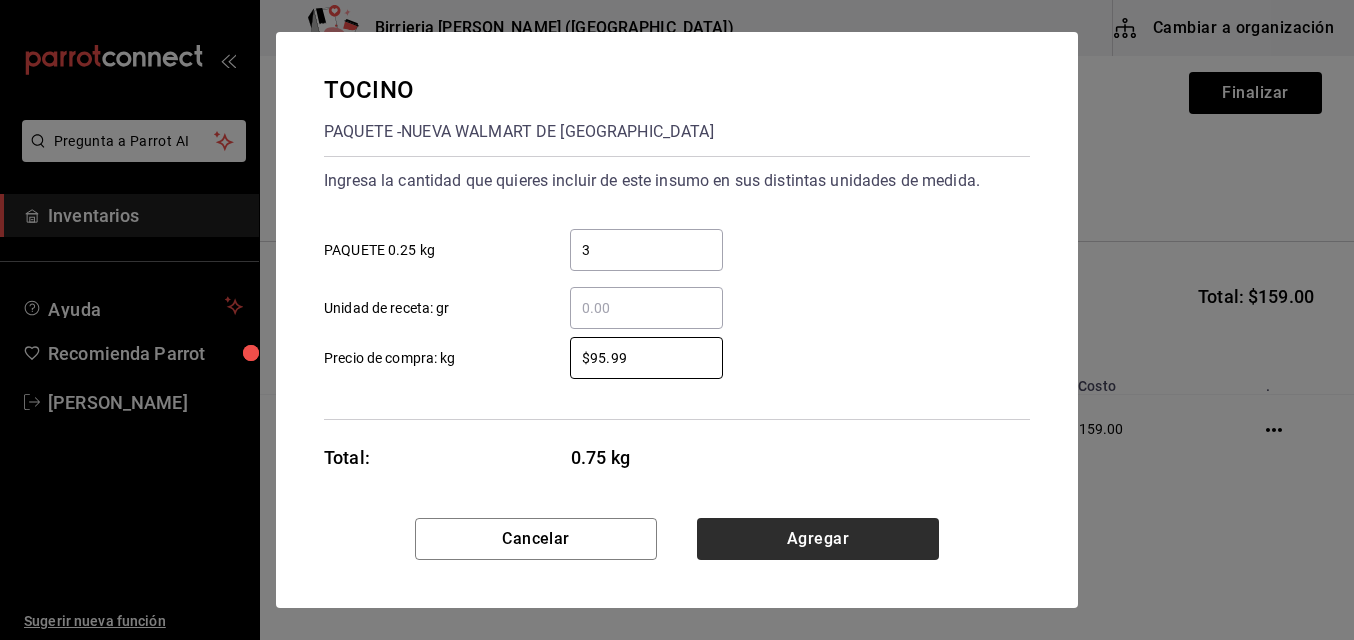 type on "$95.99" 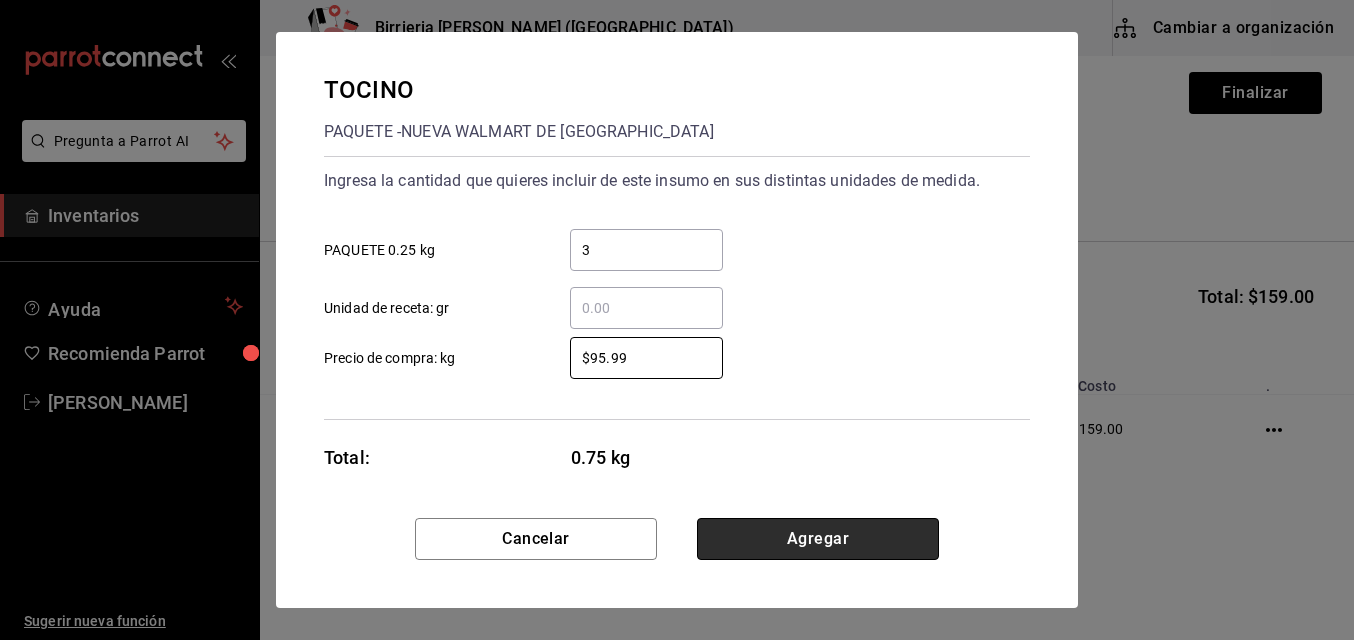 click on "Agregar" at bounding box center [818, 539] 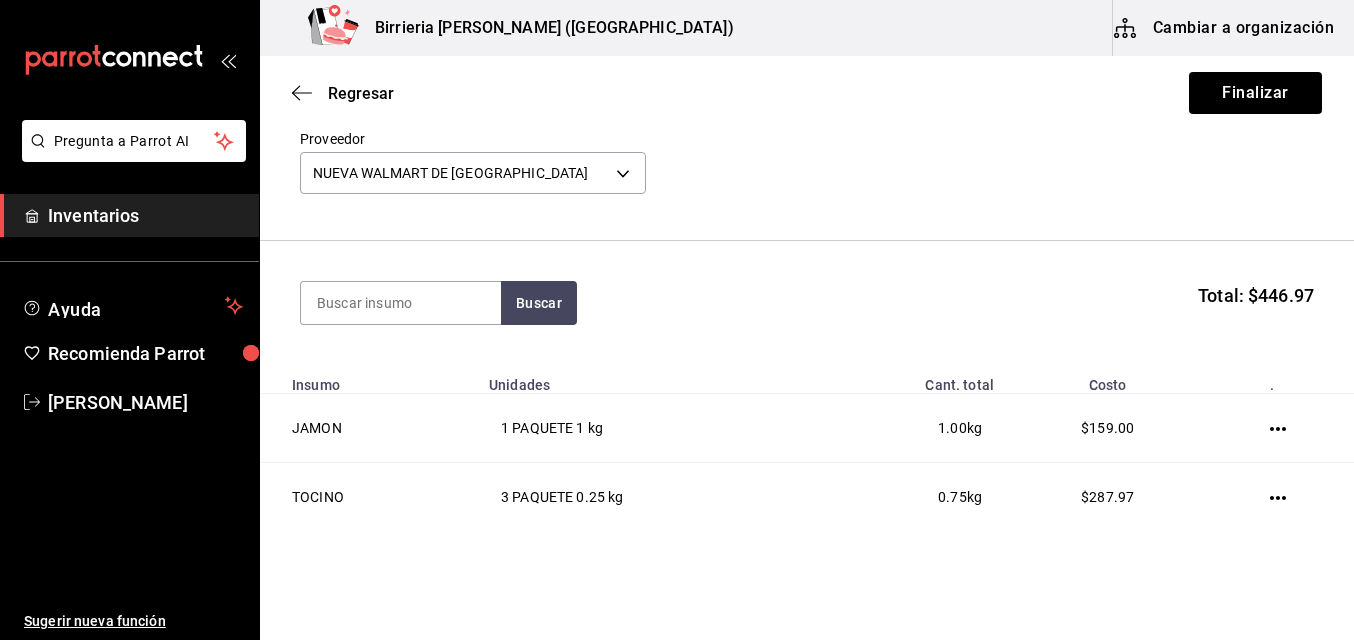 click on "Pregunta a Parrot AI Inventarios   Ayuda Recomienda Parrot   [PERSON_NAME]   Sugerir nueva función   Birrieria [PERSON_NAME] ([GEOGRAPHIC_DATA]) Cambiar a organización Regresar Finalizar Compra Proveedor NUEVA WALMART DE [GEOGRAPHIC_DATA] 96fa8aed-3968-40a9-9588-1ce72a753921 Buscar Total: $446.97 Insumo Unidades Cant. total Costo  .  JAMON 1 PAQUETE 1 kg 1.00  kg $159.00 TOCINO 3 PAQUETE 0.25 kg 0.75  kg $287.97 GANA 1 MES GRATIS EN TU SUSCRIPCIÓN AQUÍ ¿Recuerdas cómo empezó tu restaurante?
[DATE] puedes ayudar a un colega a tener el mismo cambio que tú viviste.
Recomienda Parrot directamente desde tu Portal Administrador.
Es fácil y rápido.
🎁 Por cada restaurante que se una, ganas 1 mes gratis. Ver video tutorial Ir a video Pregunta a Parrot AI Inventarios   Ayuda Recomienda Parrot   [PERSON_NAME]   Sugerir nueva función   Editar Eliminar Visitar centro de ayuda [PHONE_NUMBER] [EMAIL_ADDRESS][DOMAIN_NAME] Visitar centro de ayuda [PHONE_NUMBER] [EMAIL_ADDRESS][DOMAIN_NAME]" at bounding box center (677, 263) 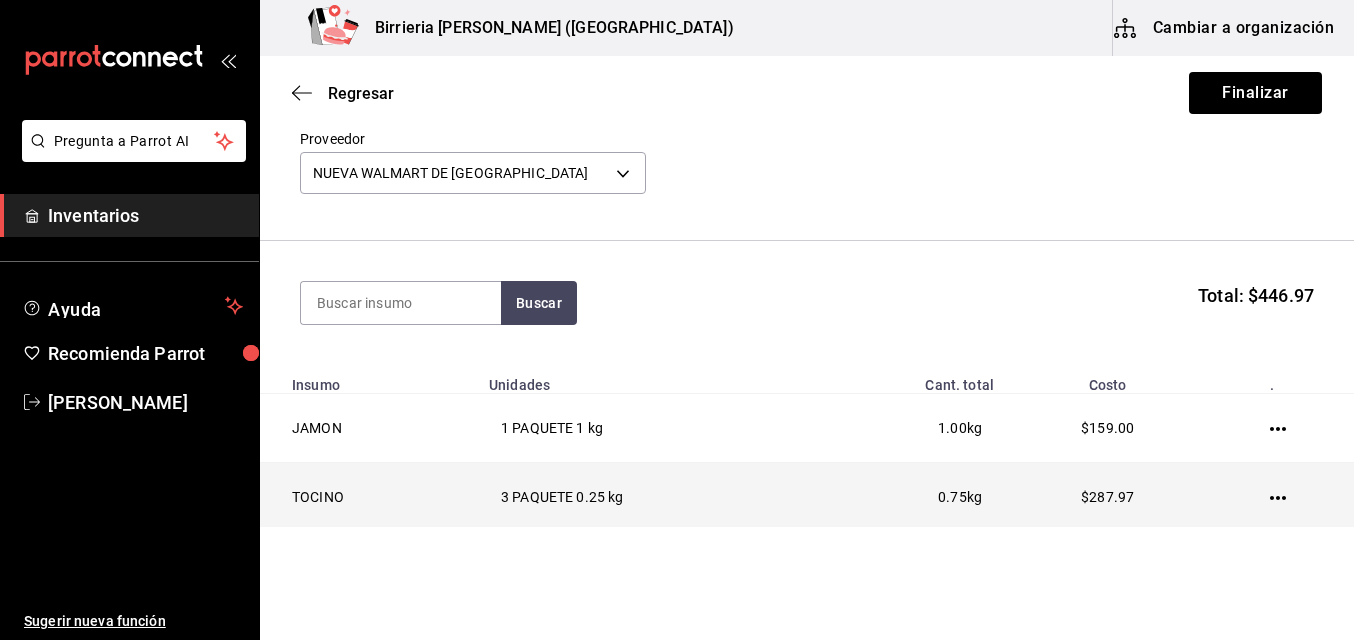 click 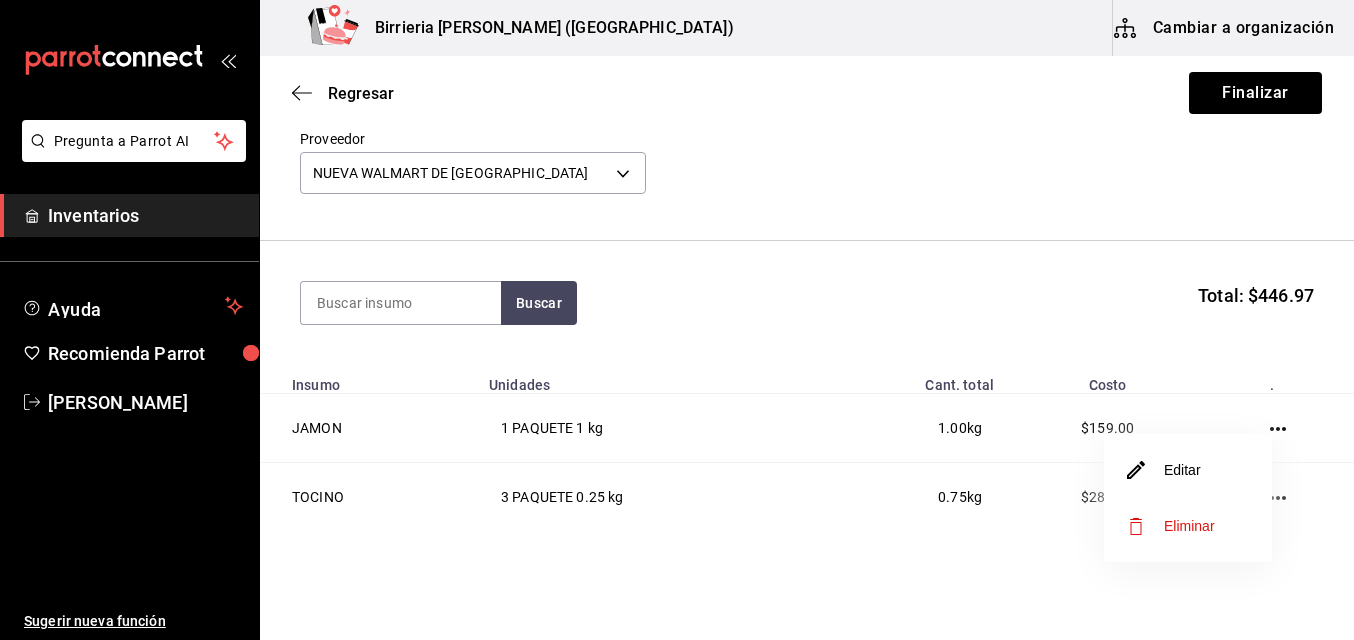 click on "Editar" at bounding box center [1188, 470] 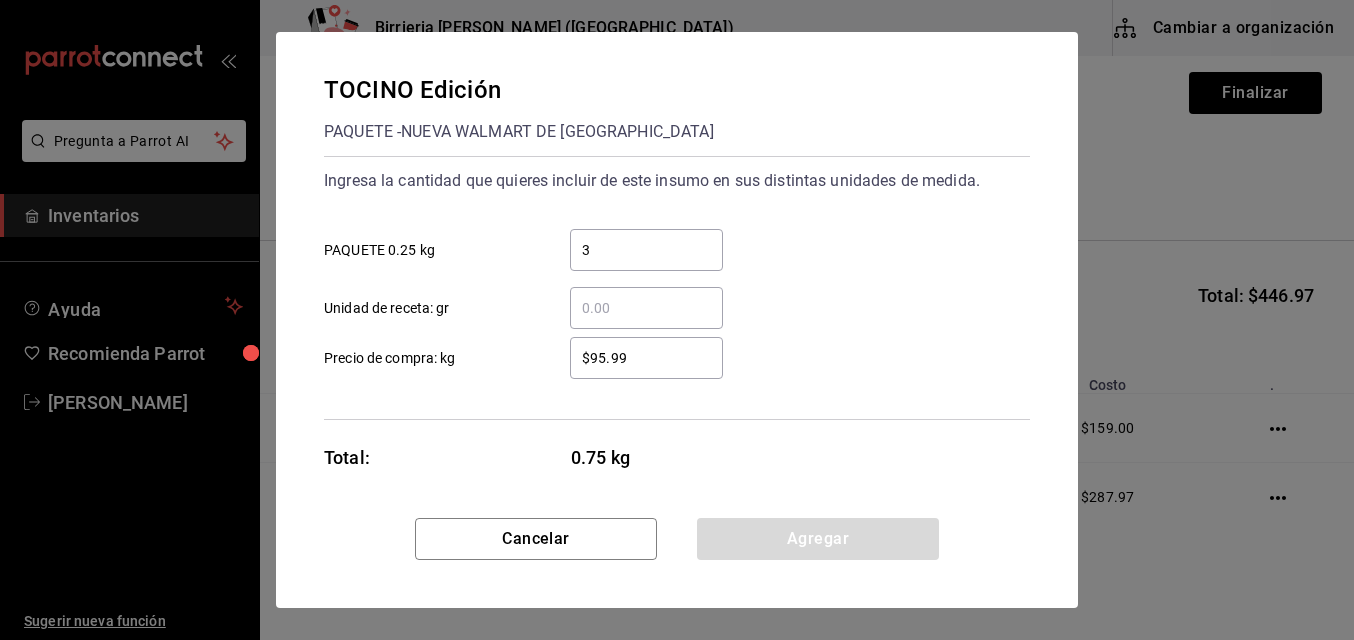 click on "$95.99" at bounding box center [646, 358] 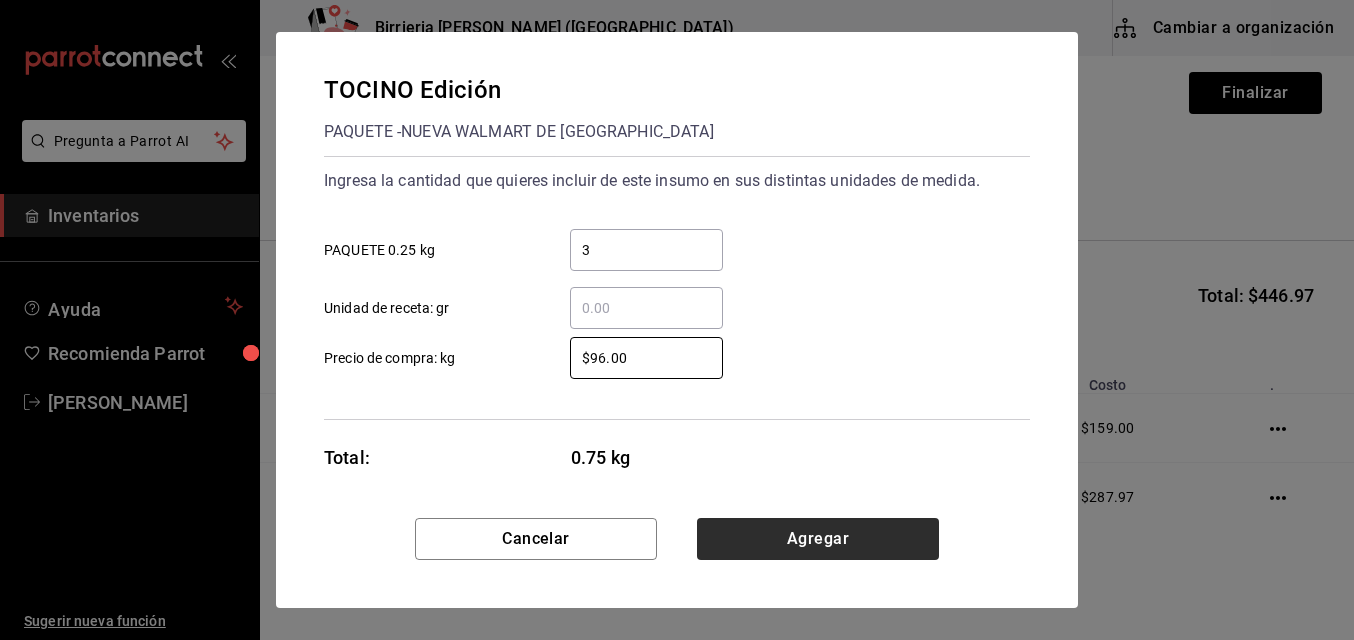 type on "$96.00" 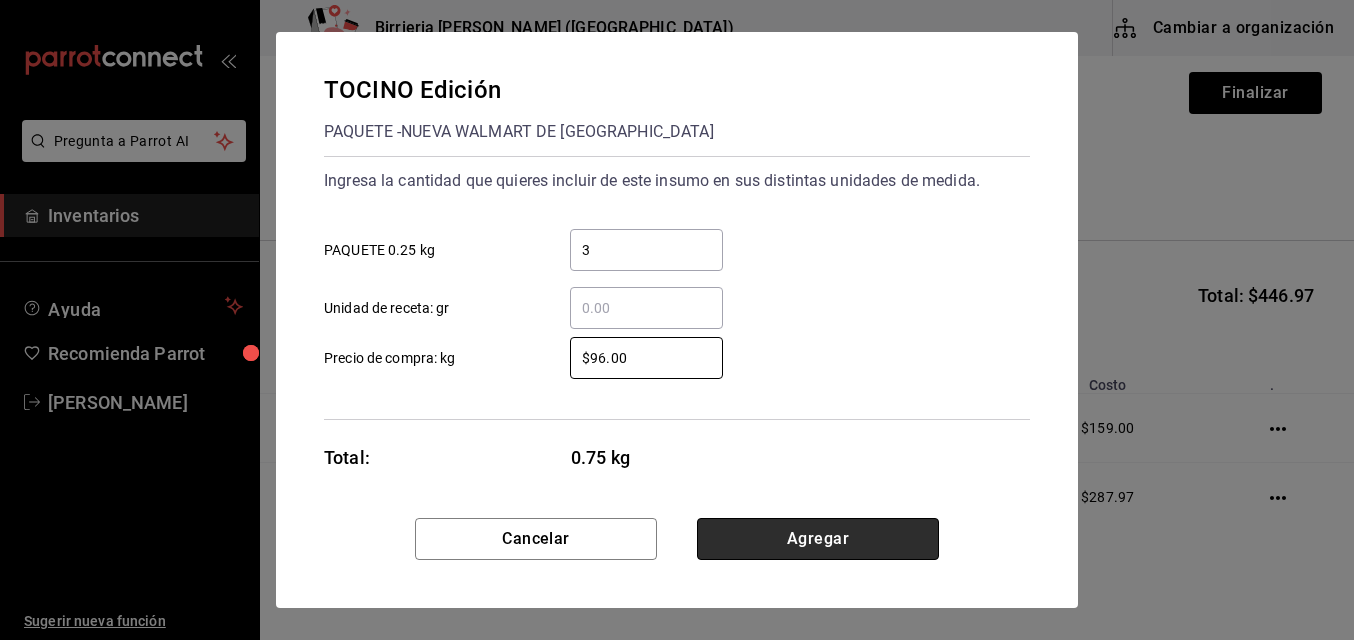click on "Agregar" at bounding box center [818, 539] 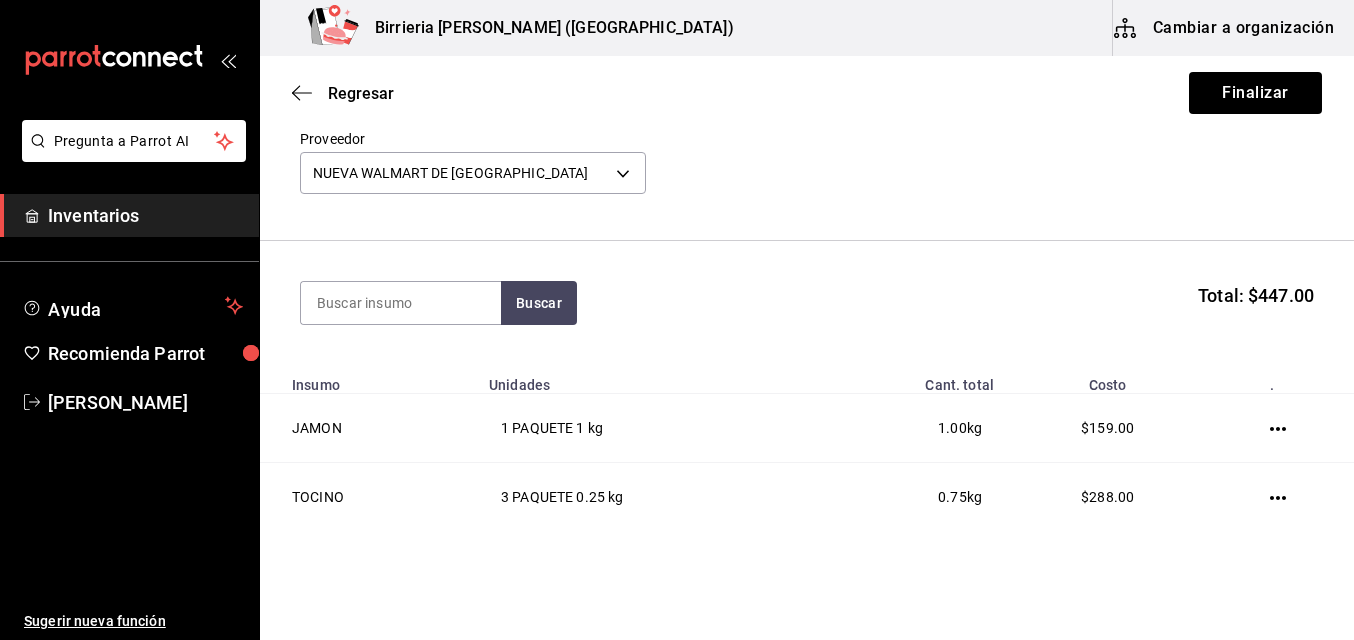 type 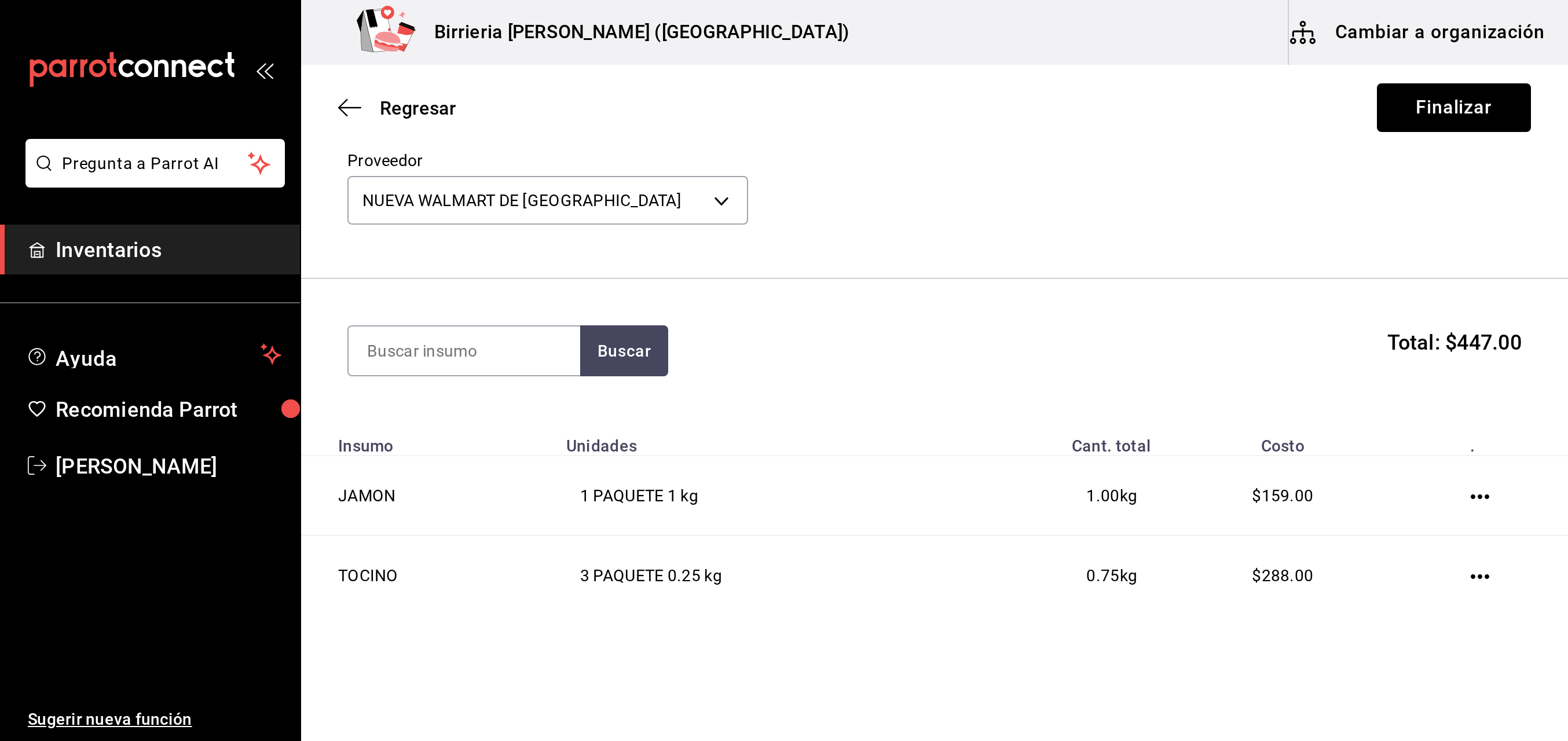 scroll, scrollTop: 52, scrollLeft: 0, axis: vertical 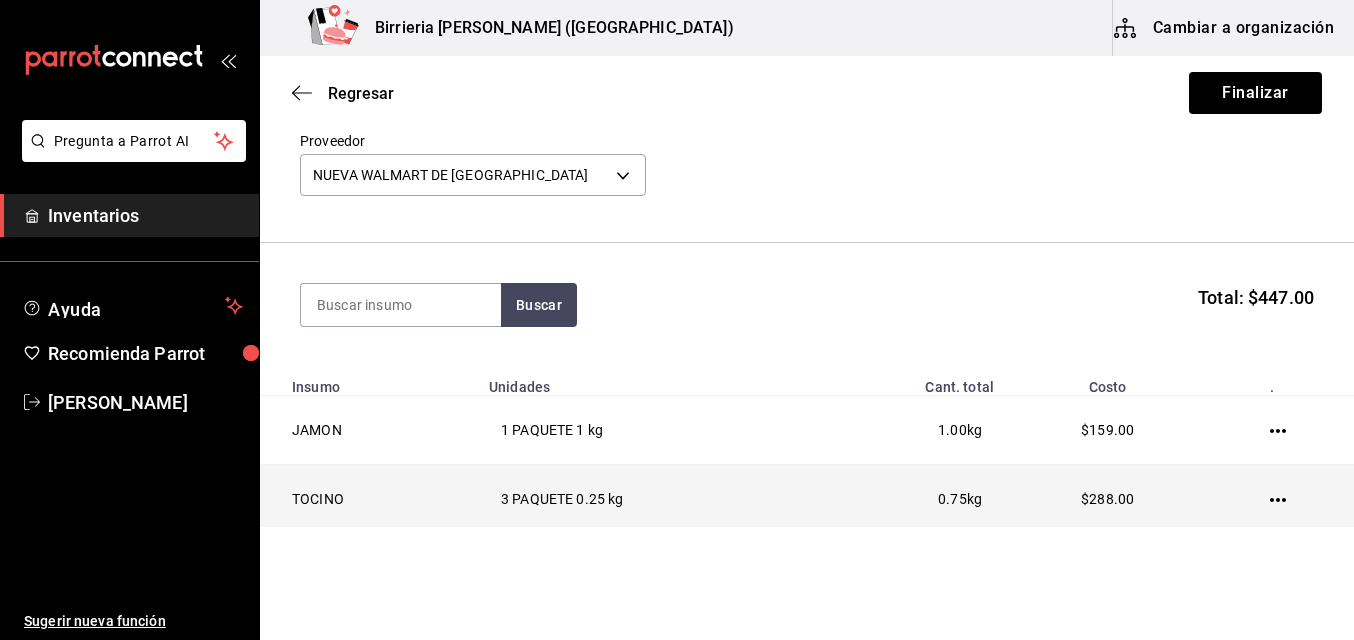 click 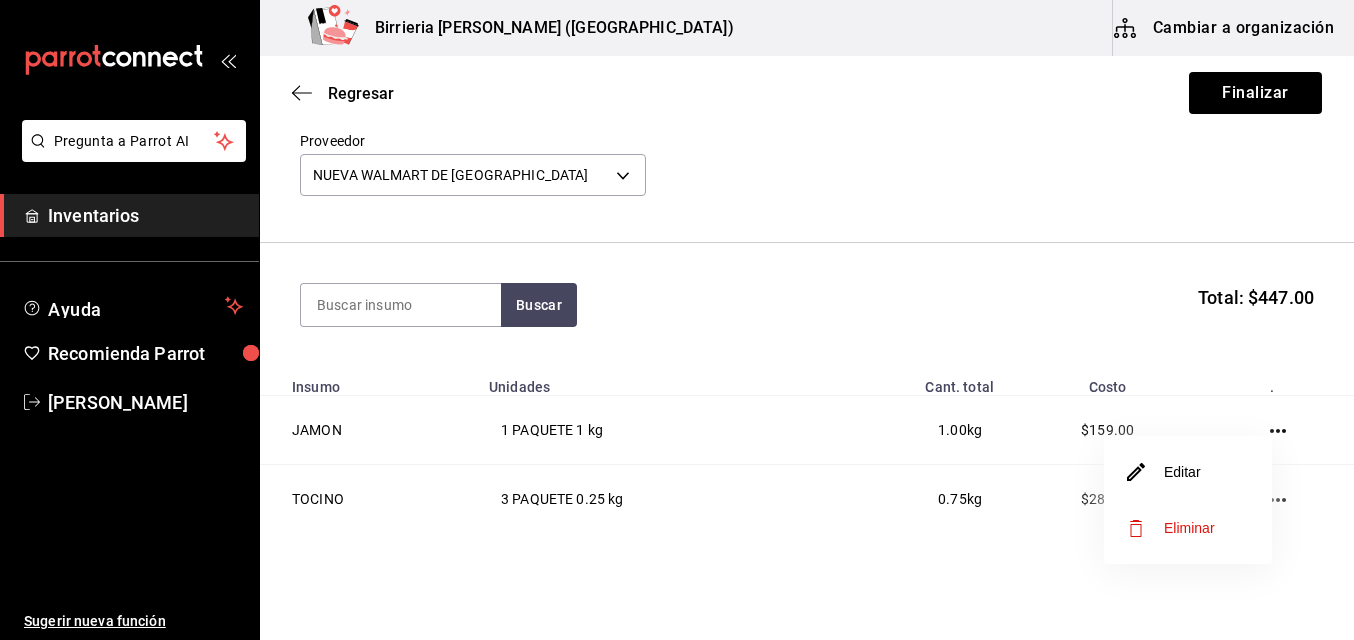 click on "Editar" at bounding box center (1188, 472) 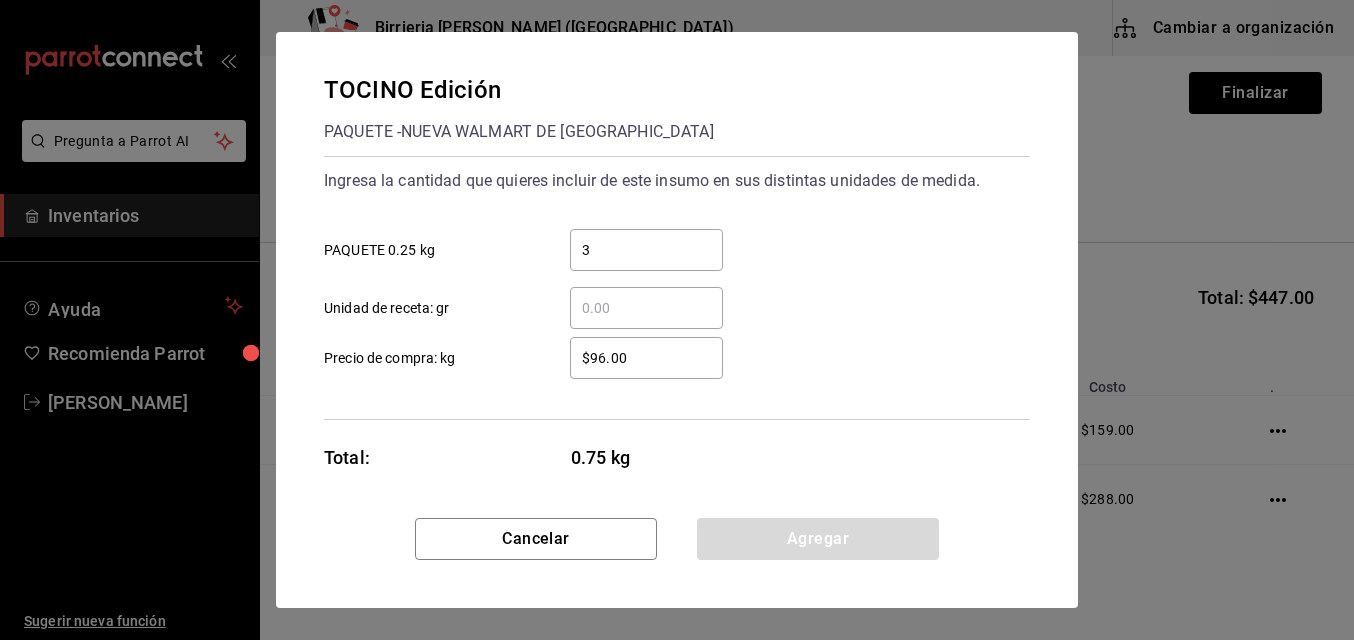 click on "$96.00" at bounding box center (646, 358) 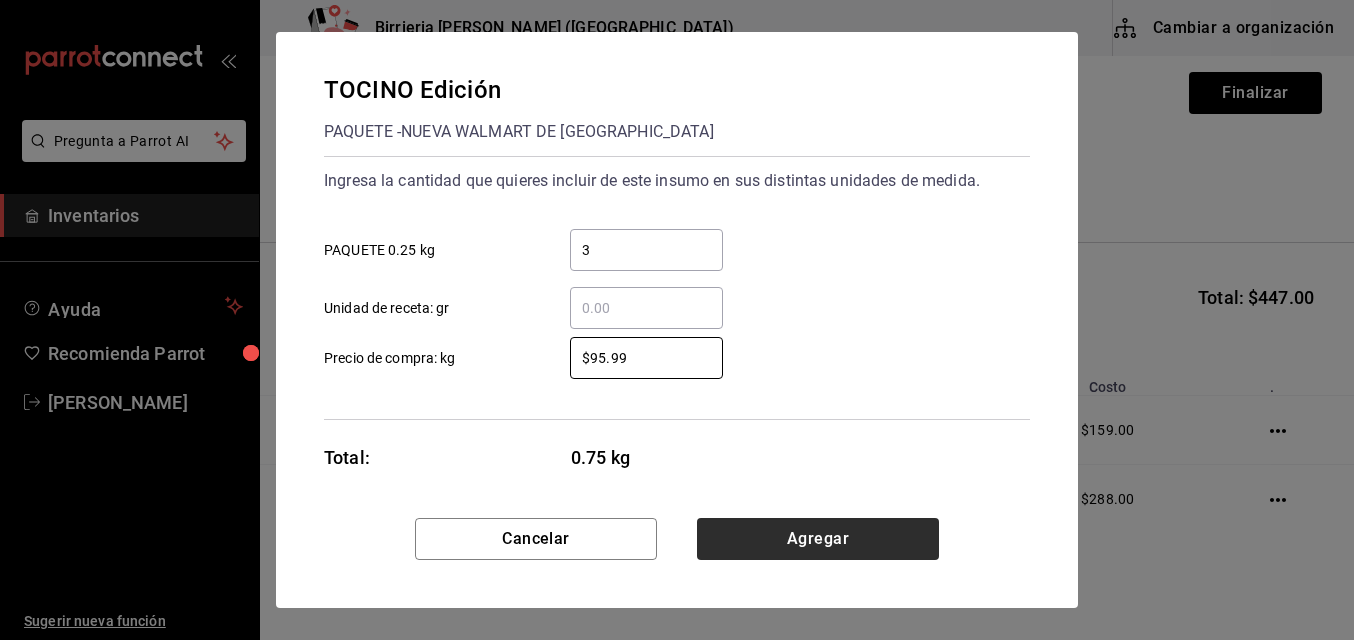 type on "$95.99" 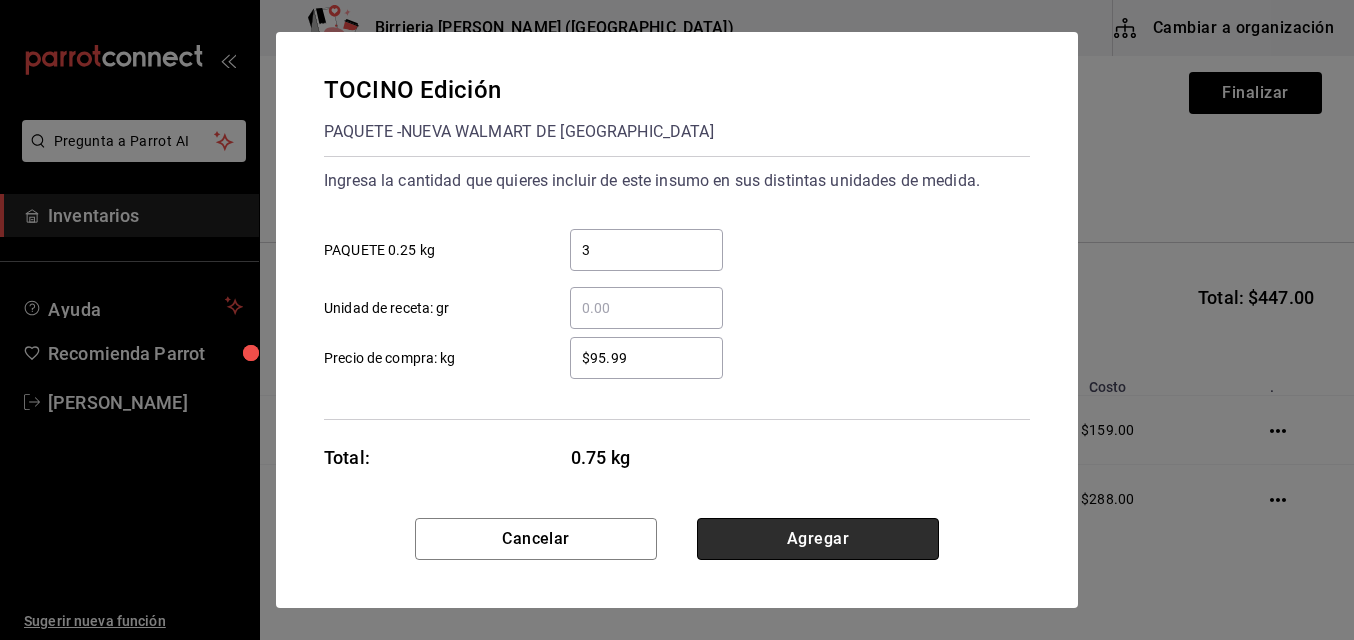 click on "Agregar" at bounding box center (818, 539) 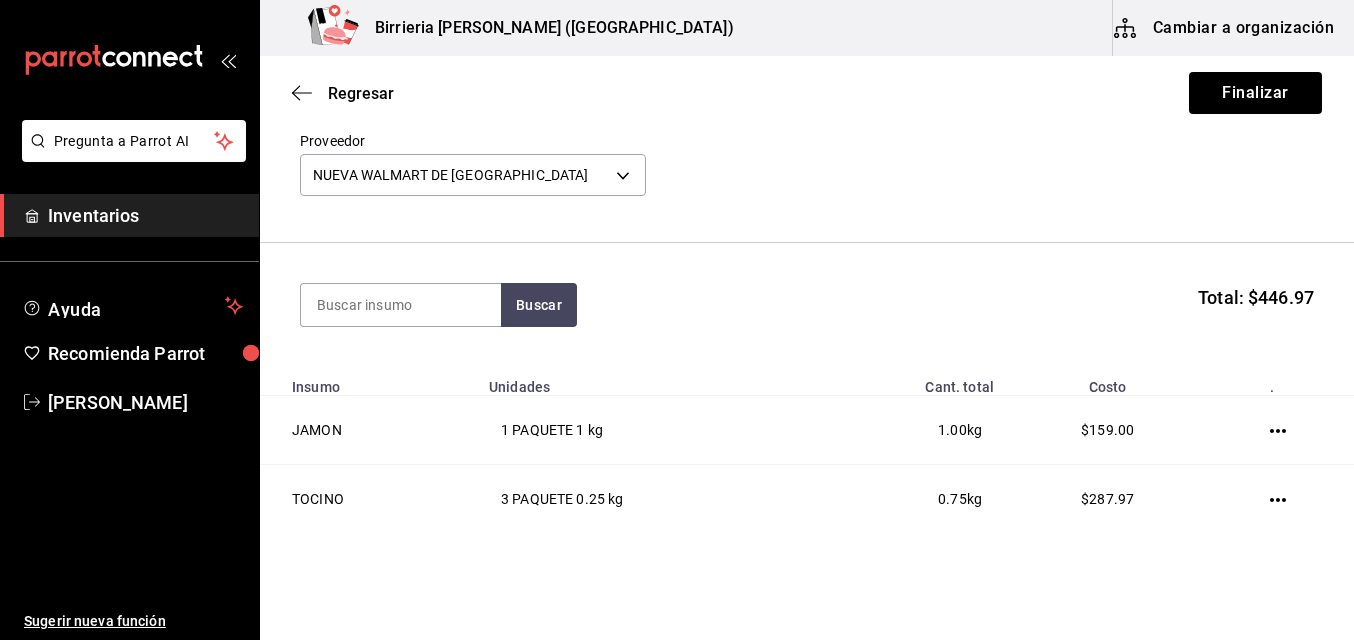 click on "Pregunta a Parrot AI Inventarios   Ayuda Recomienda Parrot   [PERSON_NAME]   Sugerir nueva función   Birrieria [PERSON_NAME] ([GEOGRAPHIC_DATA]) Cambiar a organización Regresar Finalizar Compra Proveedor NUEVA WALMART DE [GEOGRAPHIC_DATA] 96fa8aed-3968-40a9-9588-1ce72a753921 Buscar Total: $446.97 Insumo Unidades Cant. total Costo  .  JAMON 1 PAQUETE 1 kg 1.00  kg $159.00 TOCINO 3 PAQUETE 0.25 kg 0.75  kg $287.97 GANA 1 MES GRATIS EN TU SUSCRIPCIÓN AQUÍ ¿Recuerdas cómo empezó tu restaurante?
[DATE] puedes ayudar a un colega a tener el mismo cambio que tú viviste.
Recomienda Parrot directamente desde tu Portal Administrador.
Es fácil y rápido.
🎁 Por cada restaurante que se una, ganas 1 mes gratis. Ver video tutorial Ir a video Pregunta a Parrot AI Inventarios   Ayuda Recomienda Parrot   [PERSON_NAME]   Sugerir nueva función   Editar Eliminar Visitar centro de ayuda [PHONE_NUMBER] [EMAIL_ADDRESS][DOMAIN_NAME] Visitar centro de ayuda [PHONE_NUMBER] [EMAIL_ADDRESS][DOMAIN_NAME]" at bounding box center [677, 263] 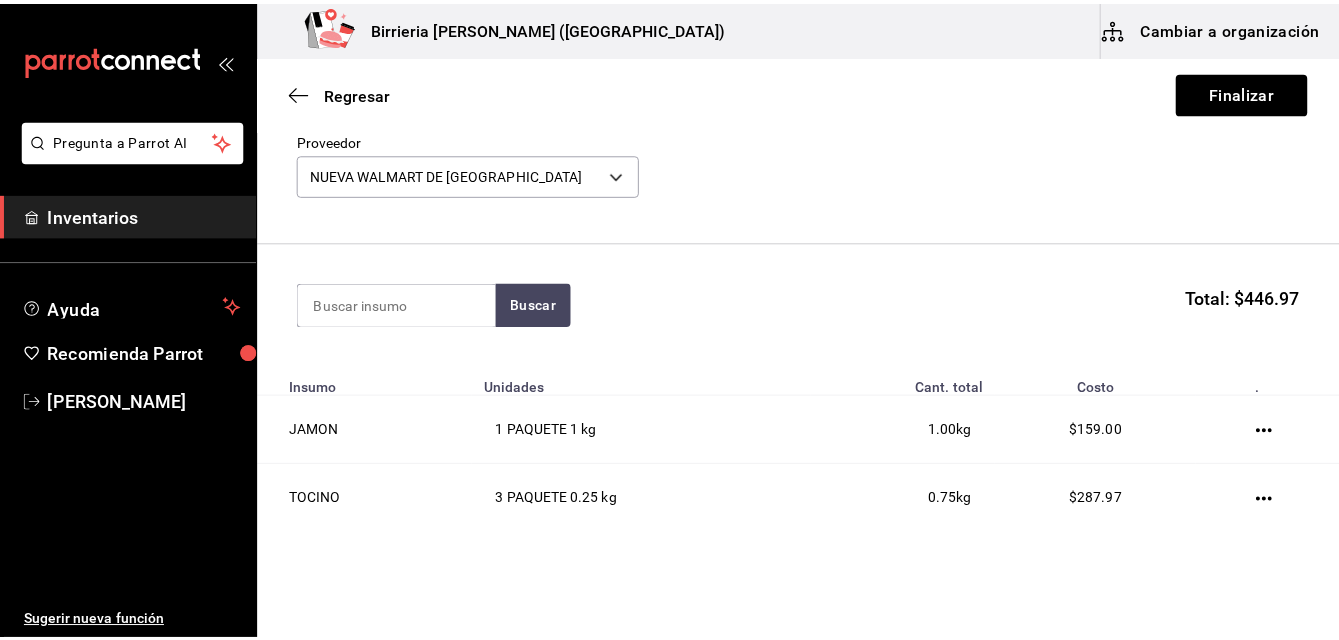 scroll, scrollTop: 0, scrollLeft: 0, axis: both 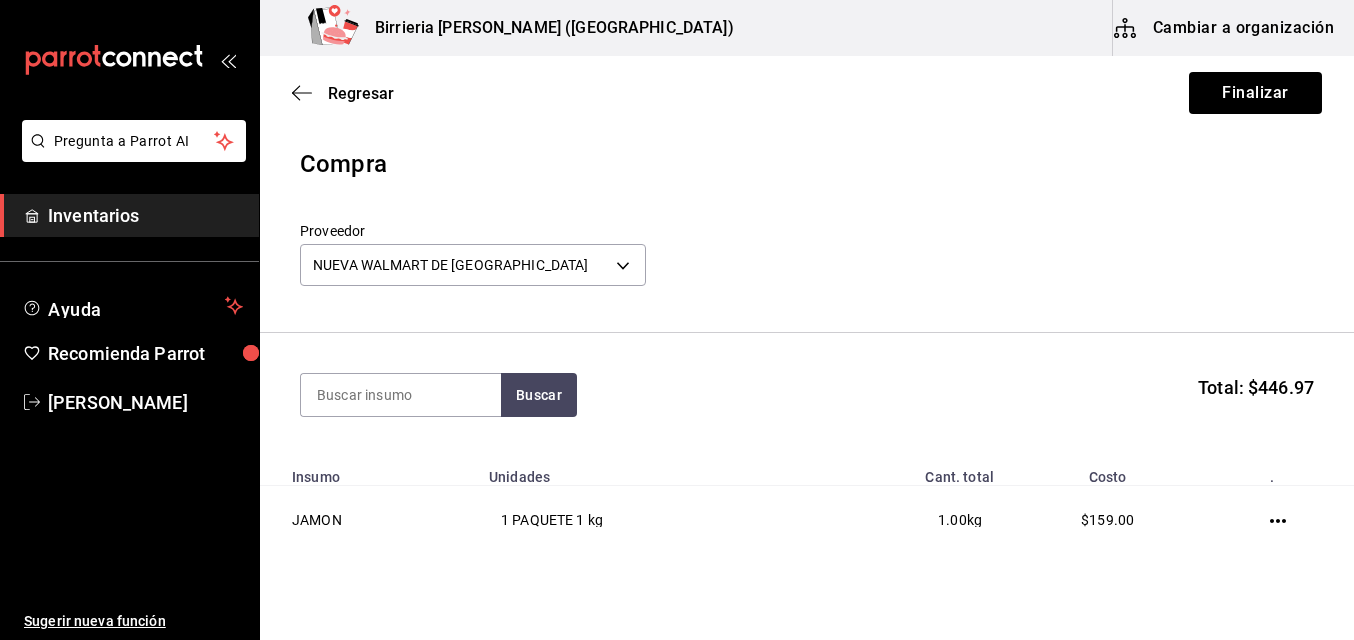 drag, startPoint x: 2532, startPoint y: 28, endPoint x: 713, endPoint y: 428, distance: 1862.461 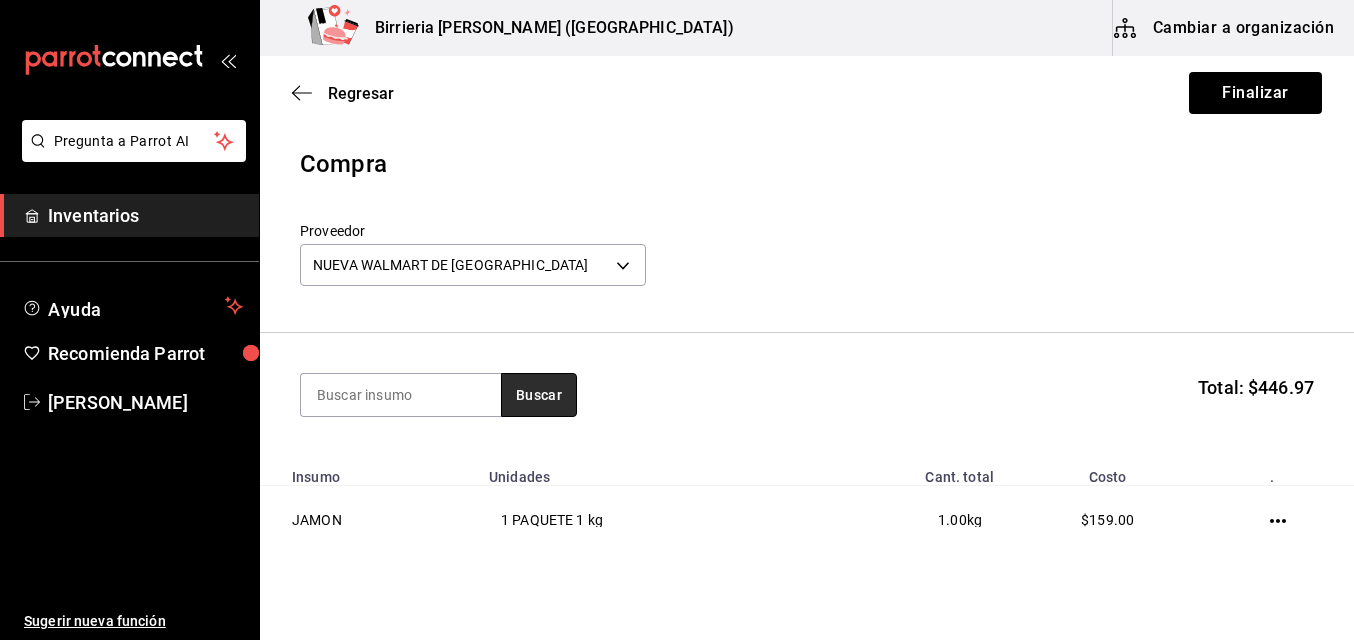 click on "Buscar" at bounding box center [539, 395] 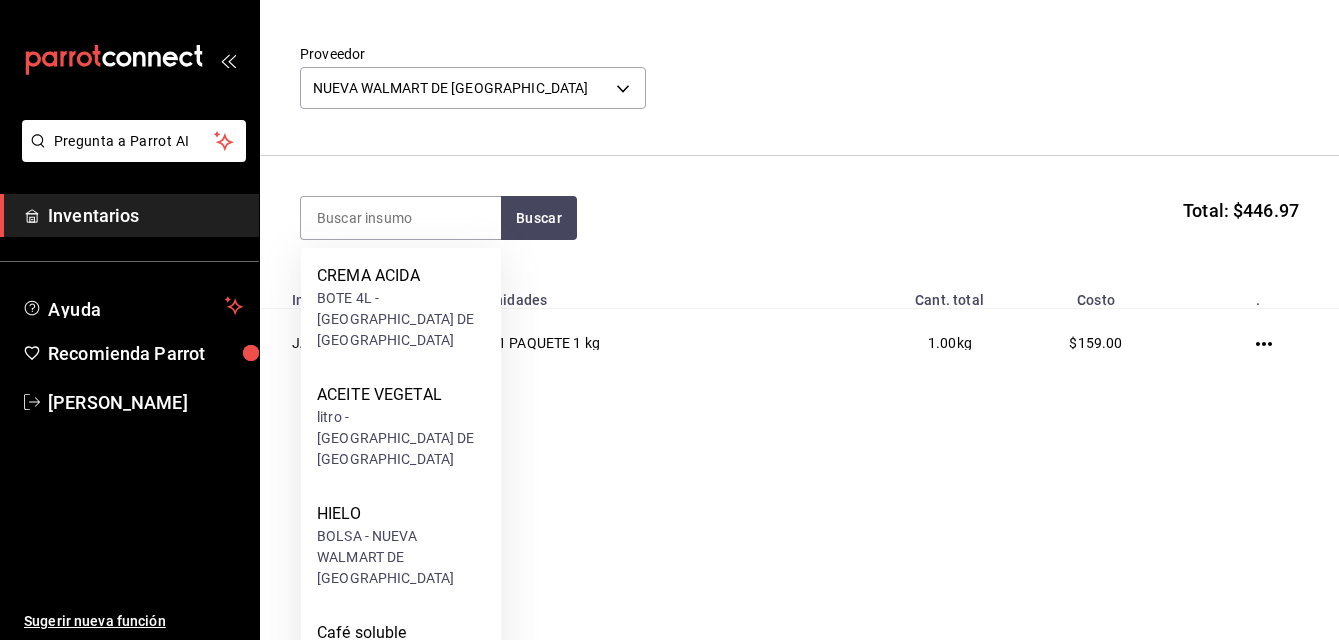 scroll, scrollTop: 185, scrollLeft: 0, axis: vertical 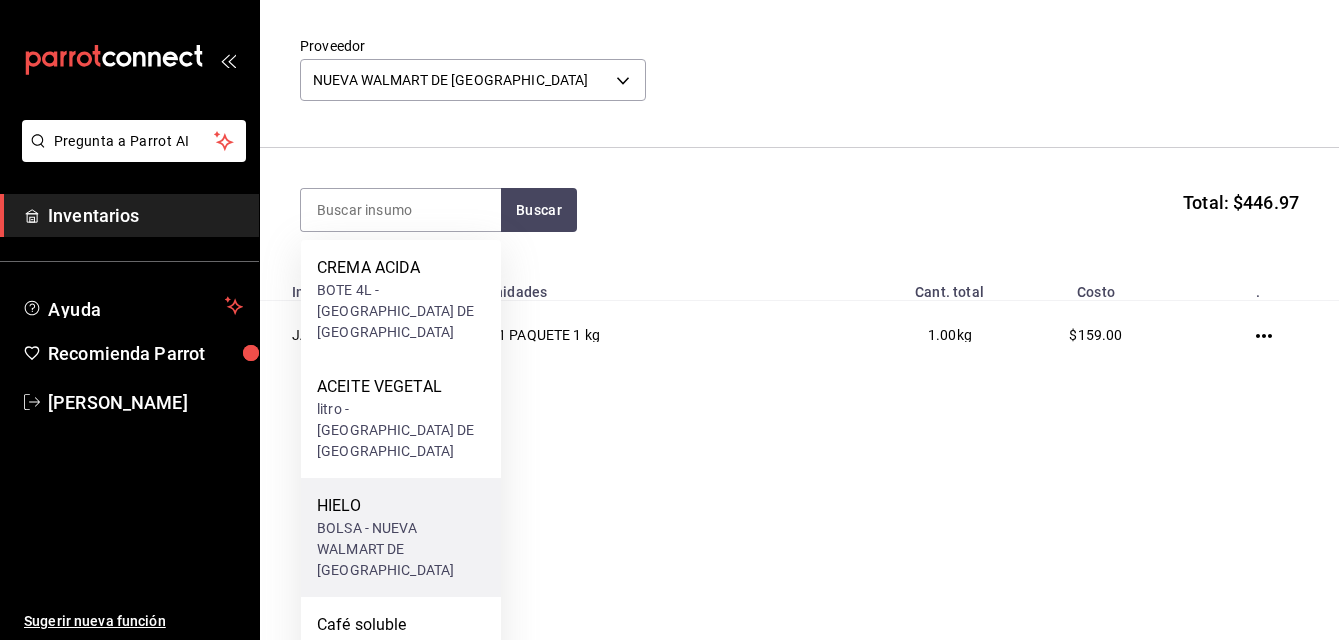 click on "HIELO" at bounding box center (401, 506) 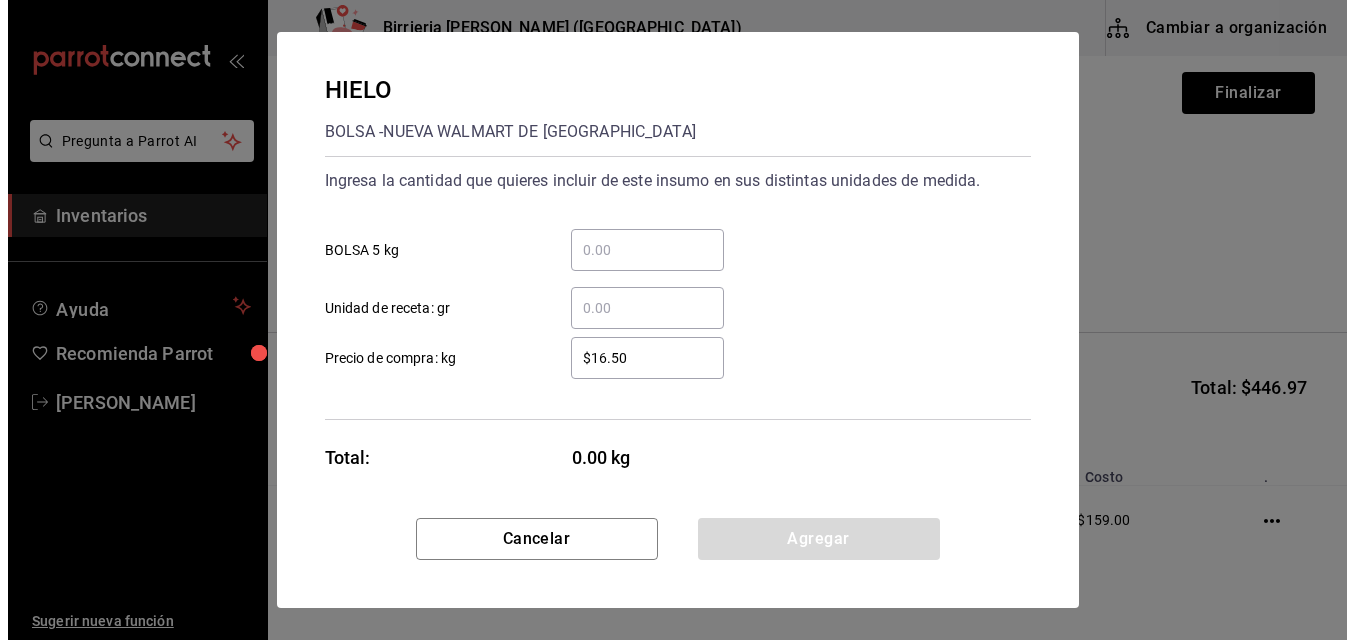 scroll, scrollTop: 0, scrollLeft: 0, axis: both 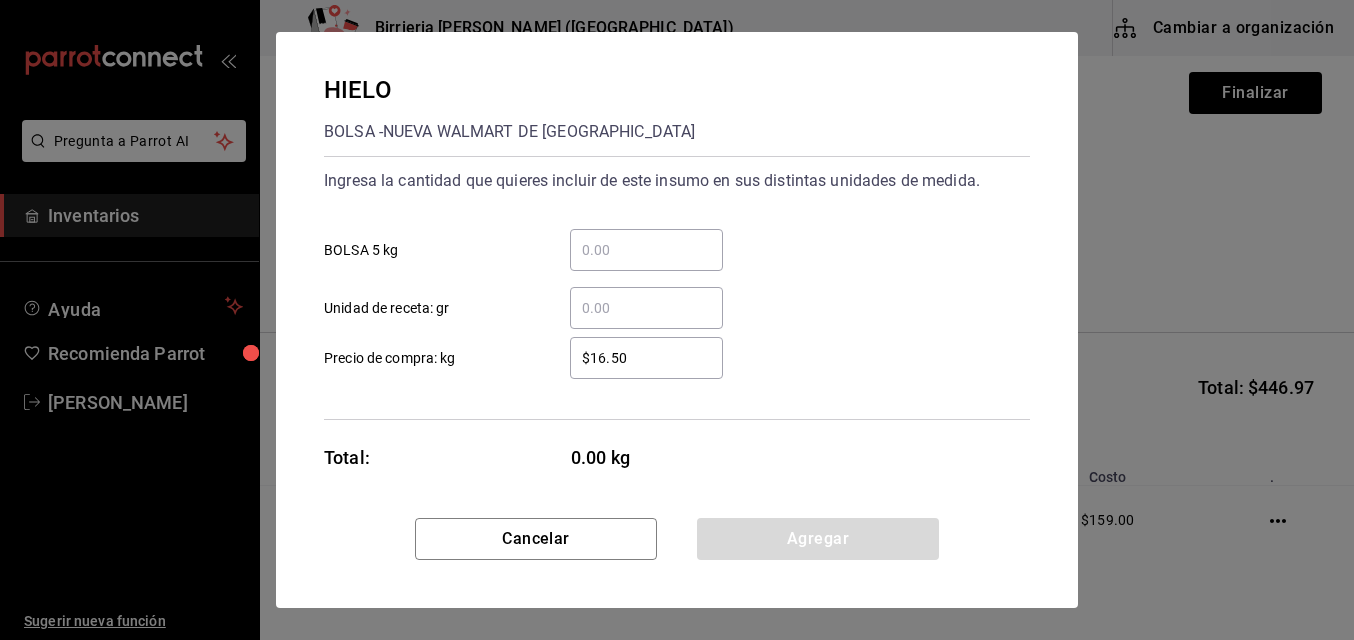 click on "​" at bounding box center (646, 250) 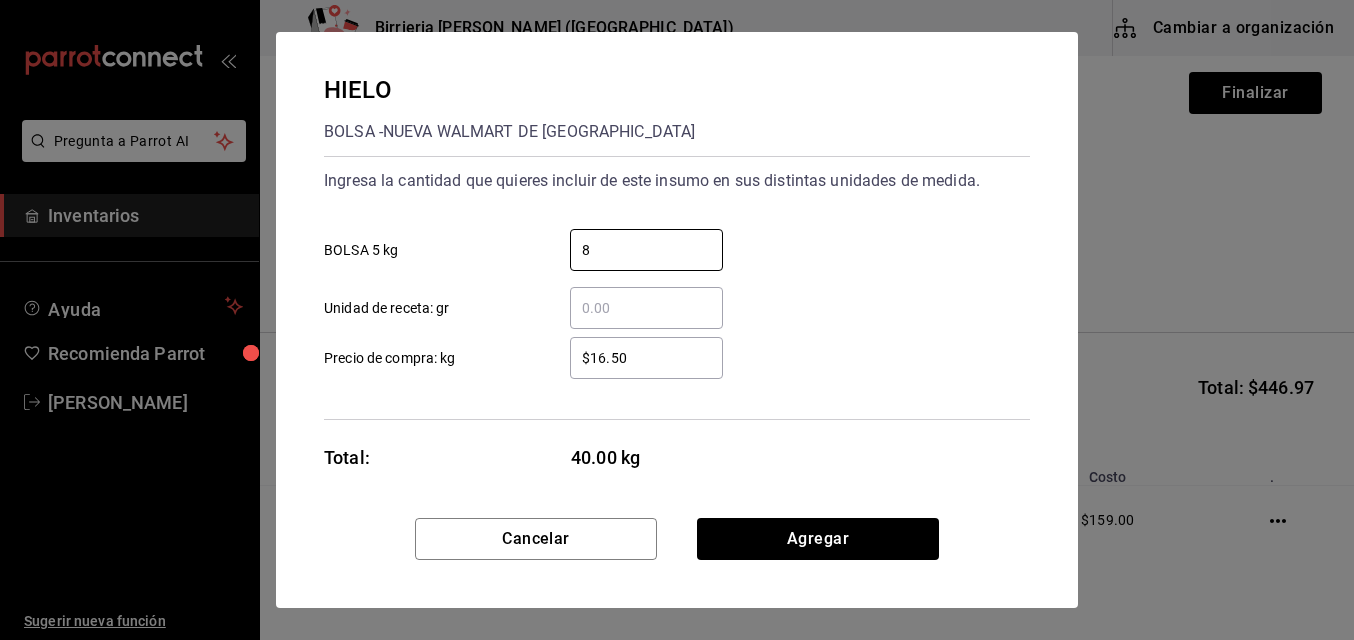 type on "8" 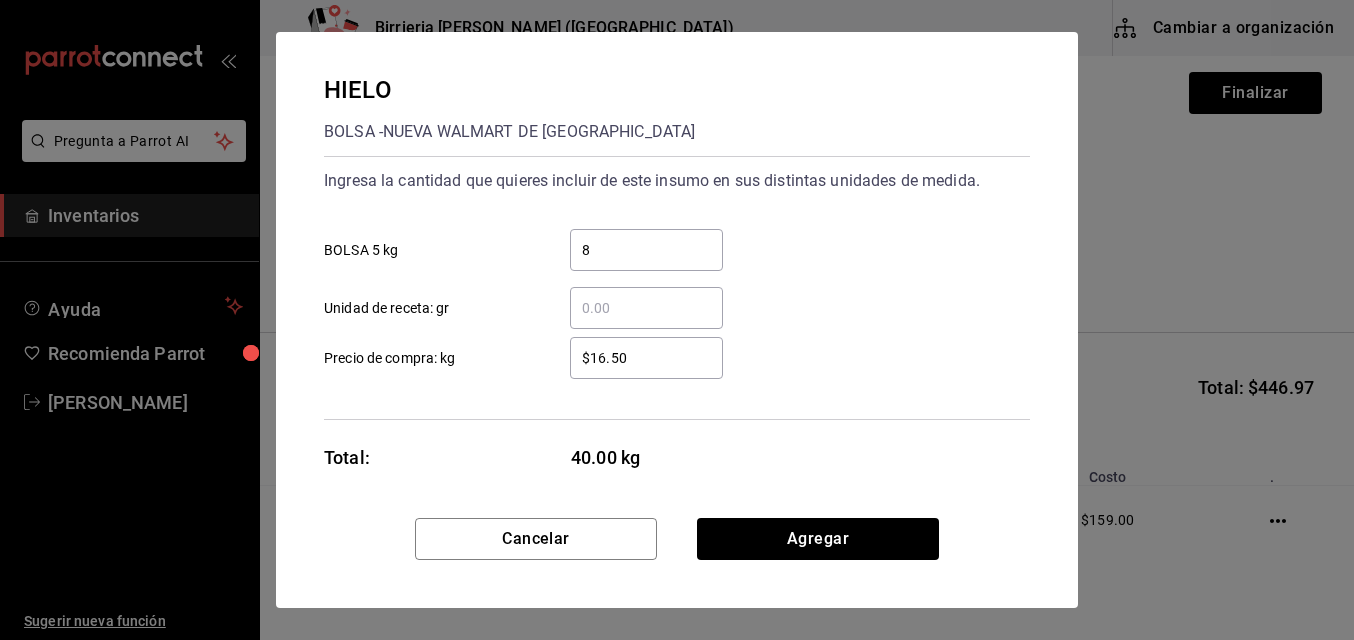 click on "$16.50" at bounding box center [646, 358] 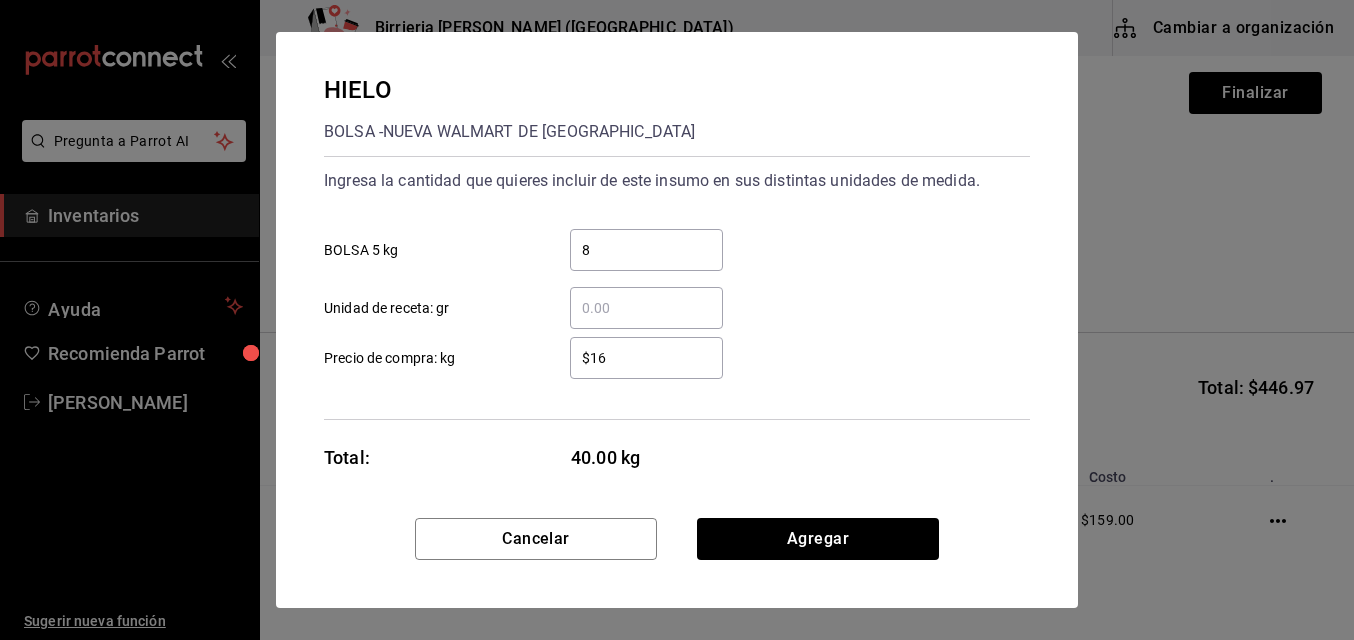 type on "$1" 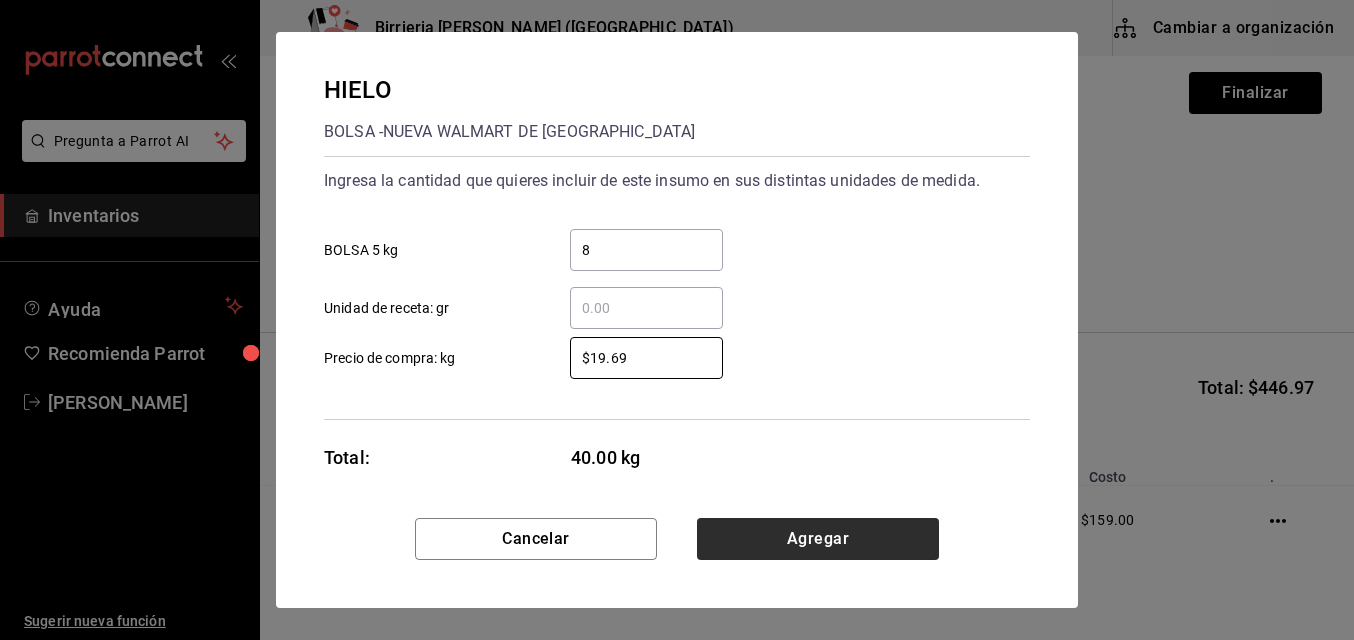 type on "$19.69" 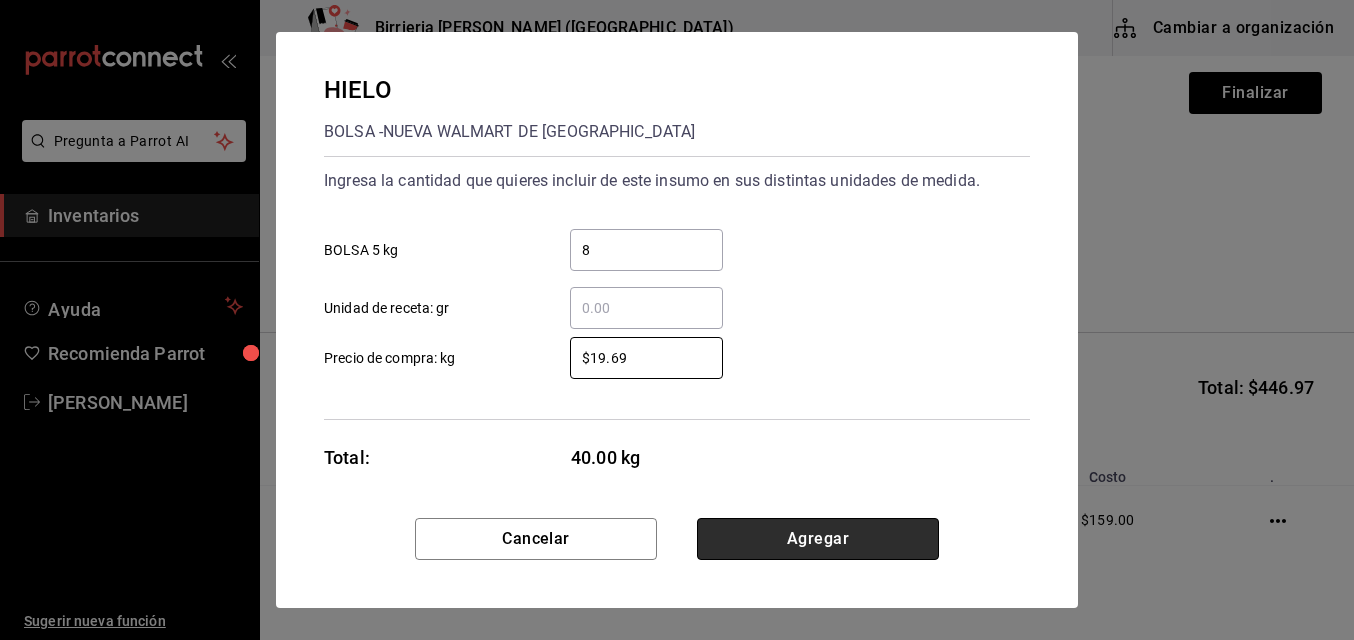 click on "Agregar" at bounding box center (818, 539) 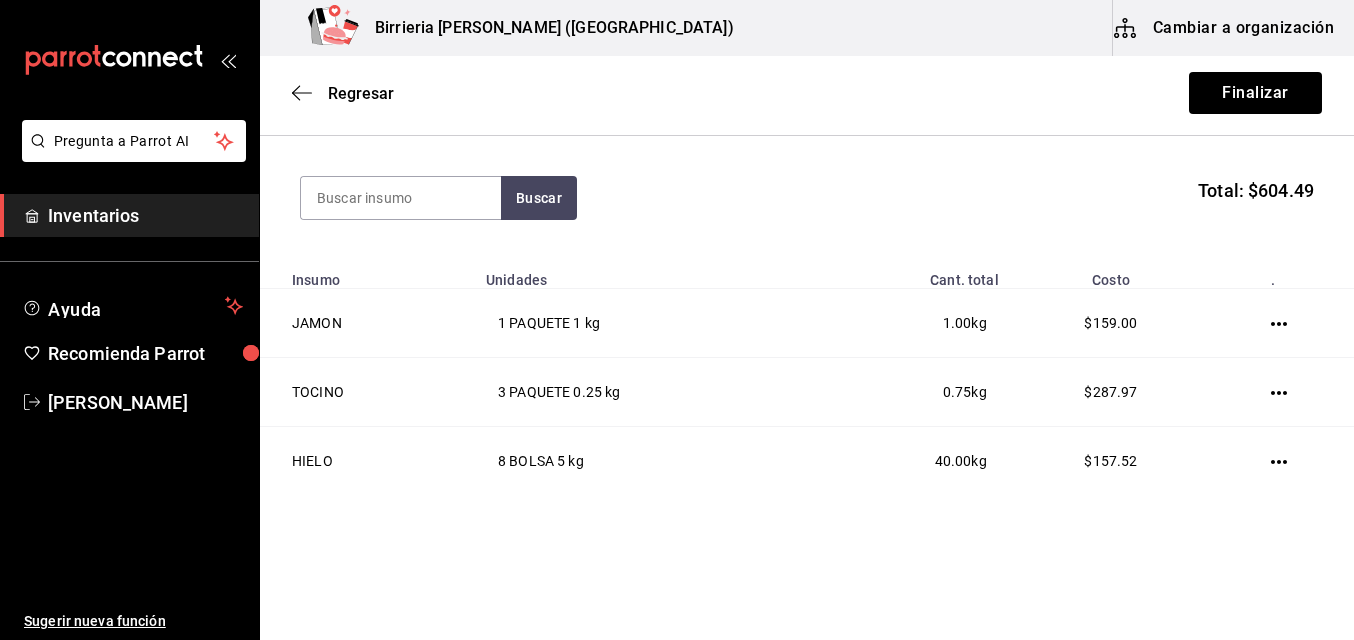 scroll, scrollTop: 200, scrollLeft: 0, axis: vertical 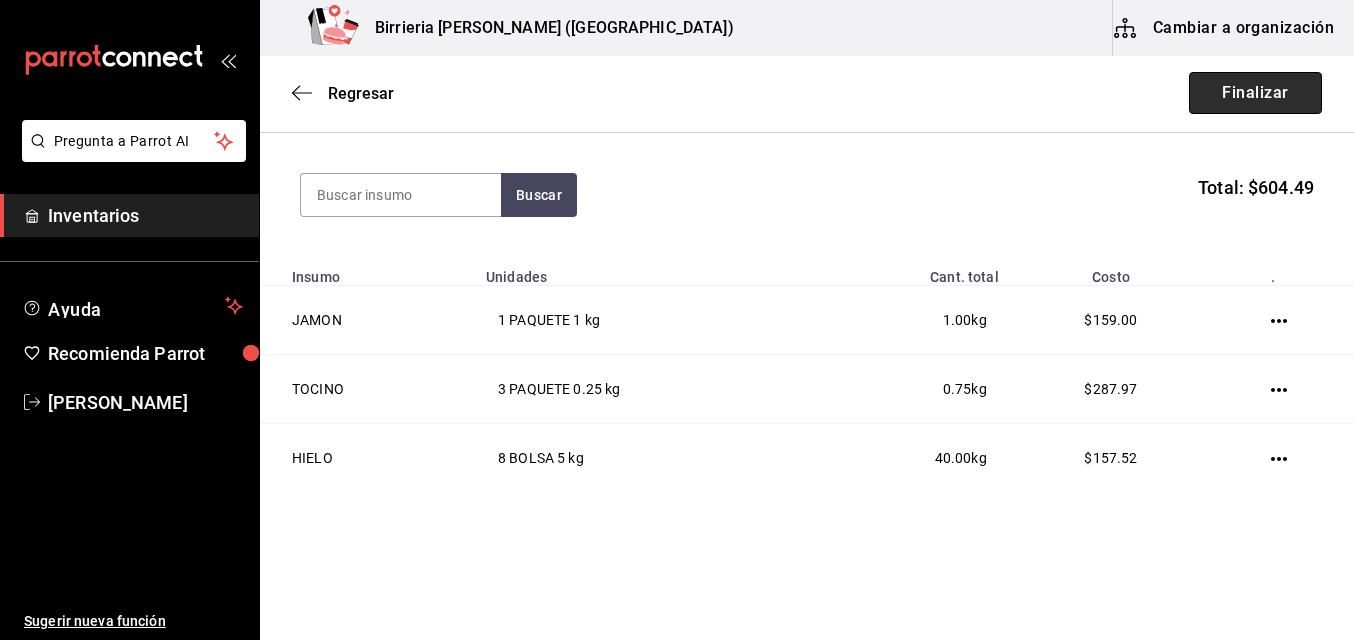 click on "Finalizar" at bounding box center [1255, 93] 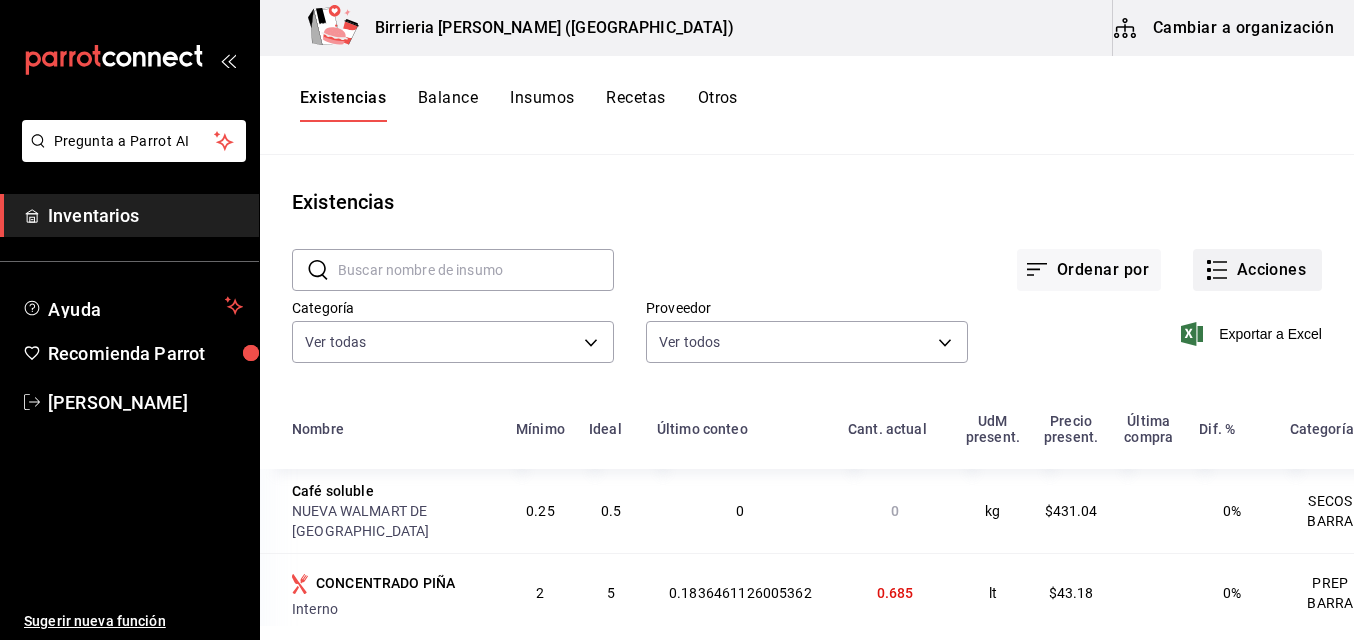 click on "Acciones" at bounding box center (1257, 270) 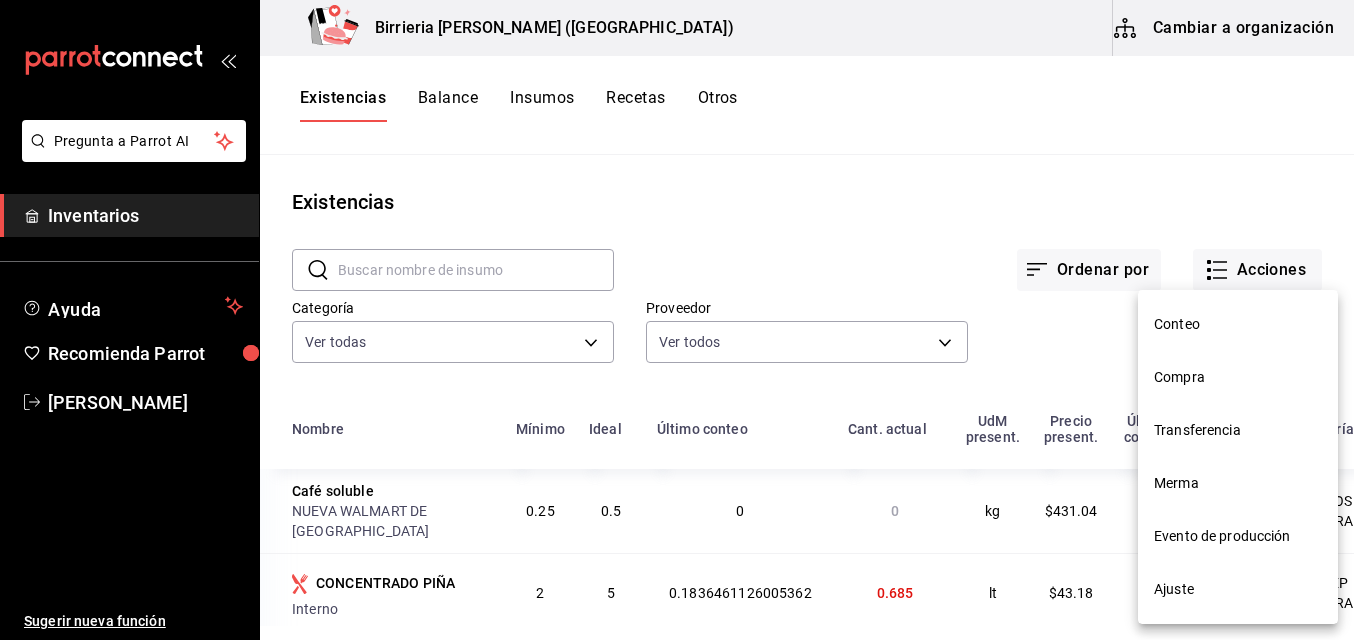 click on "Evento de producción" at bounding box center [1238, 536] 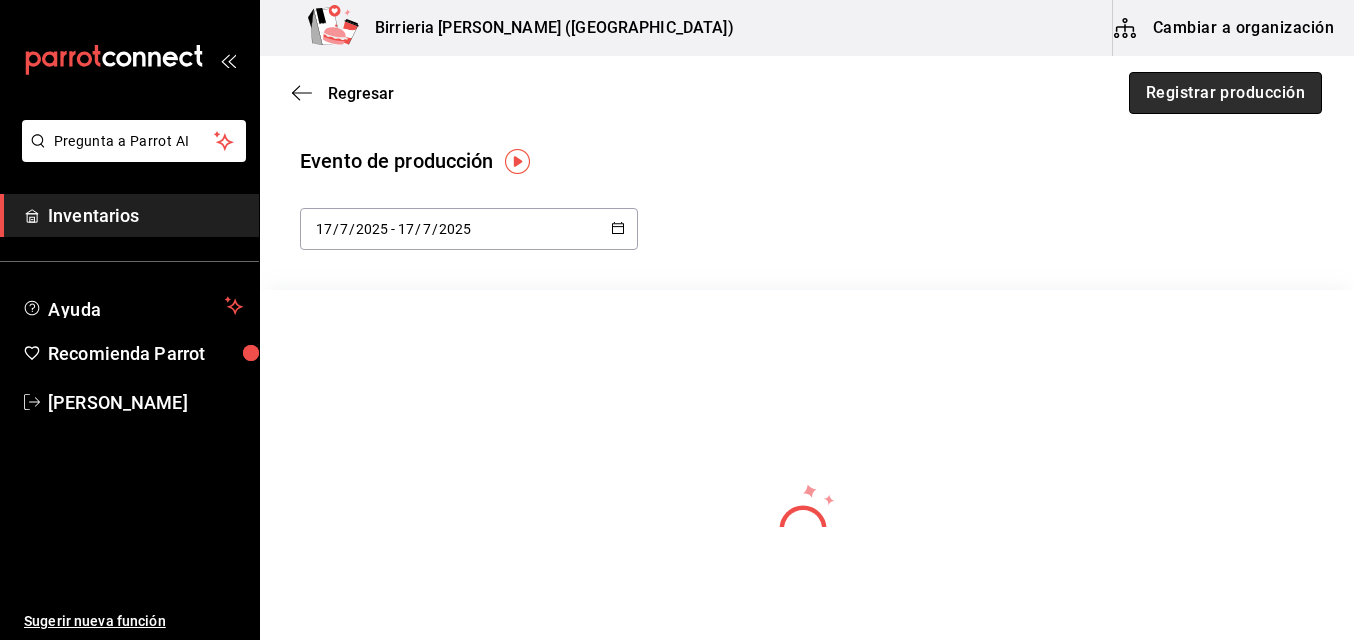 click on "Registrar producción" at bounding box center (1225, 93) 